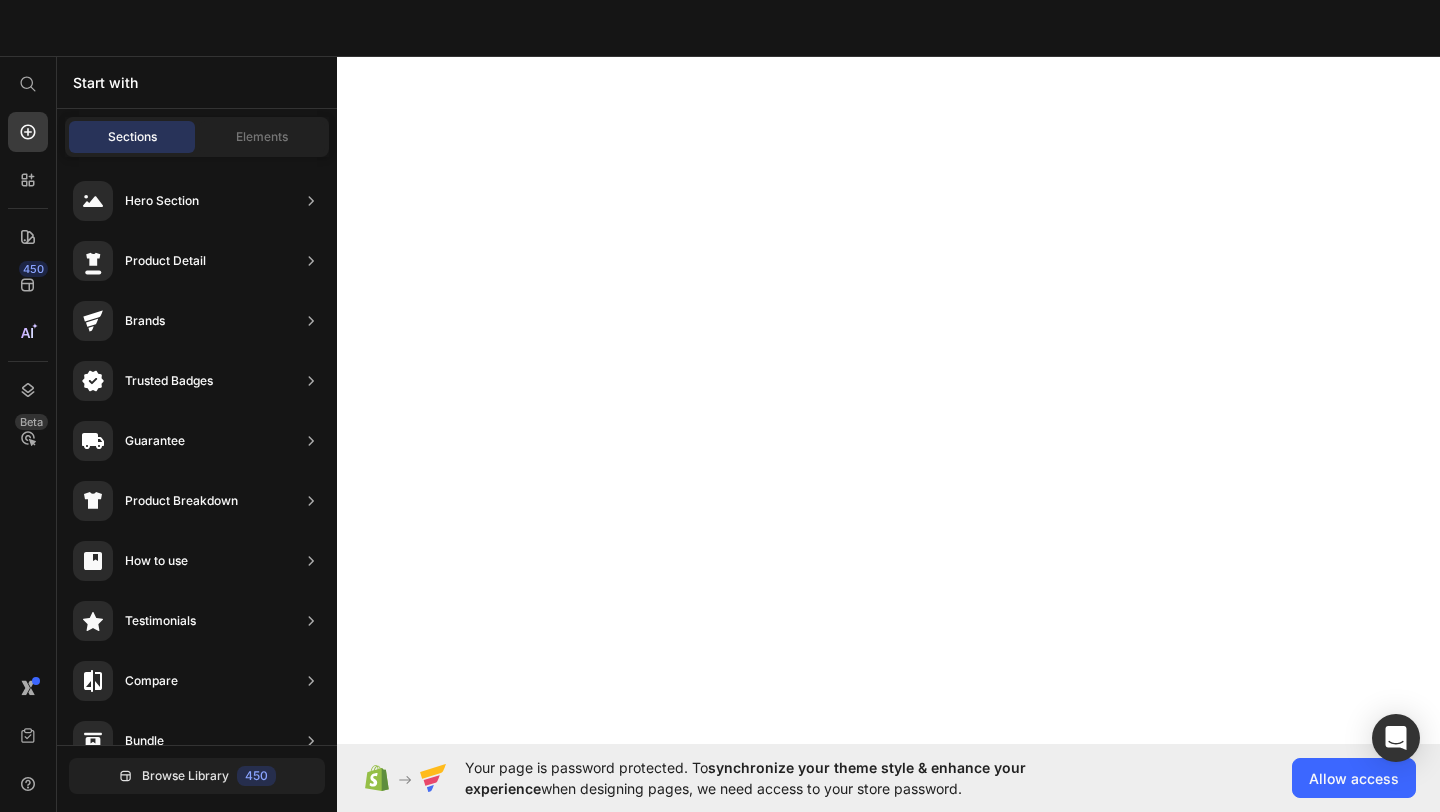 scroll, scrollTop: 0, scrollLeft: 0, axis: both 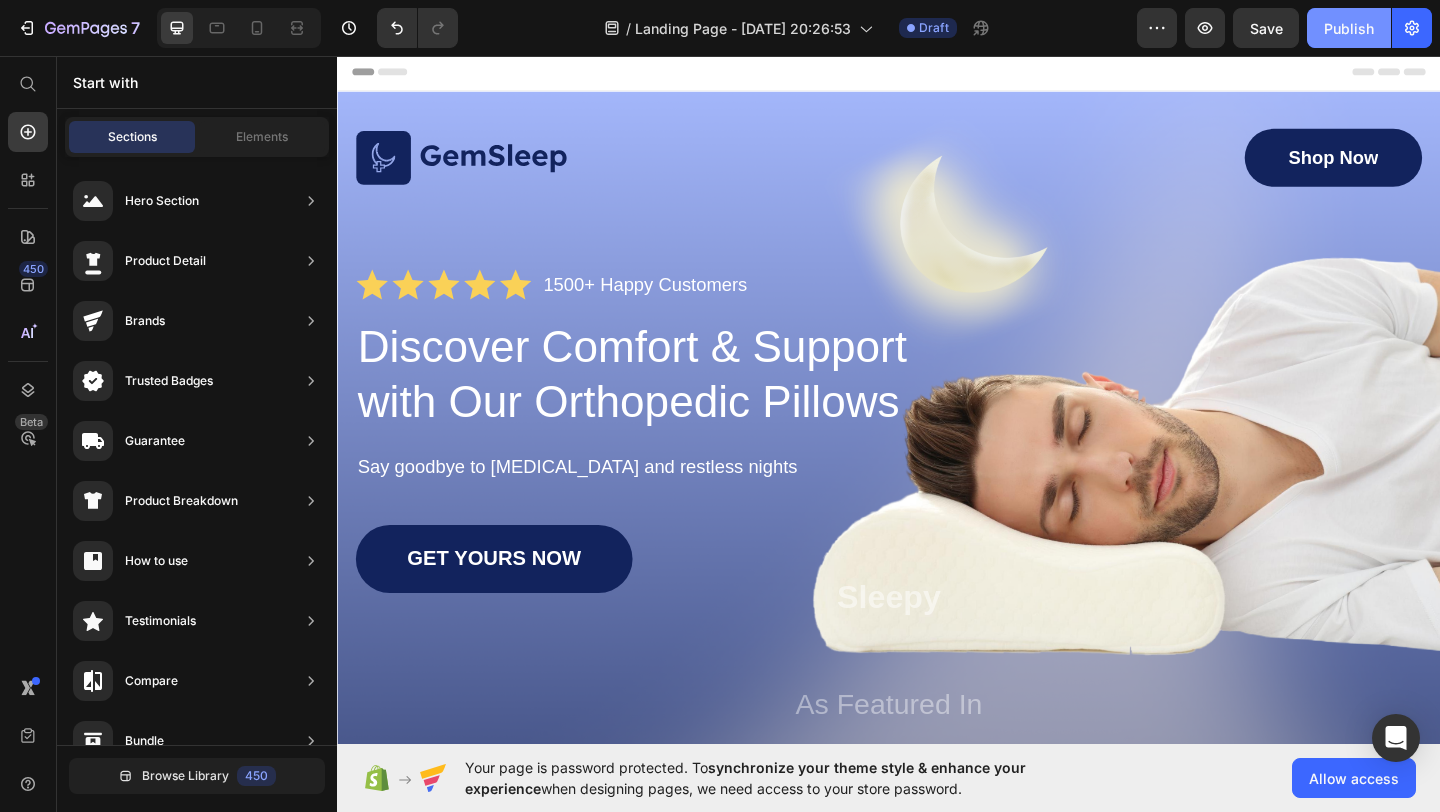 click on "Publish" at bounding box center (1349, 28) 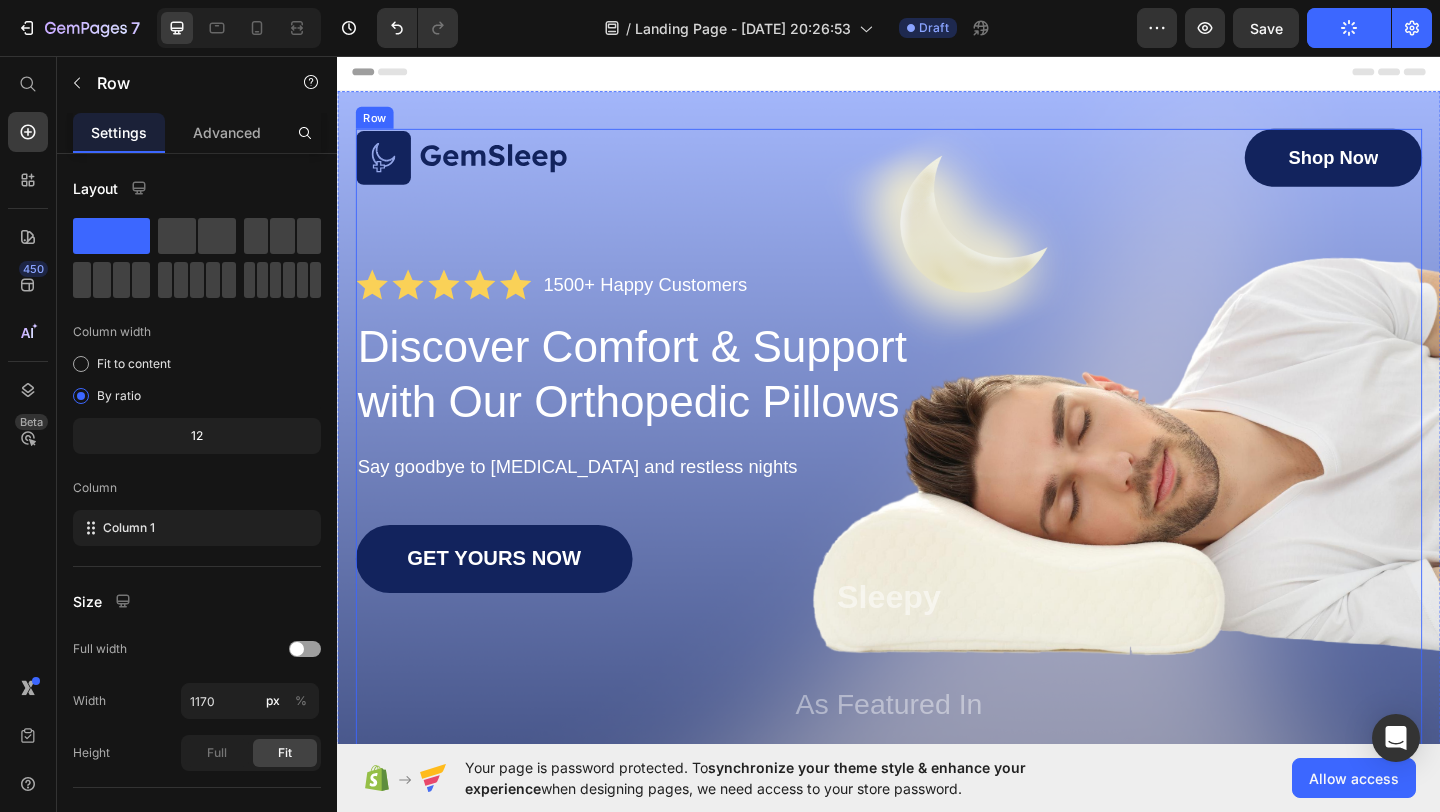 click on "Image Shop Now Button Row
Icon
Icon
Icon
Icon
Icon Icon List 1500+ Happy Customers Text Block Row Discover Comfort & Support with Our Orthopedic Pillows Heading Say goodbye to [MEDICAL_DATA] and restless nights Text Block GET YOURS NOW Button Sleepy Text Block As Featured In Text Block Image Image Image Row" at bounding box center (937, 506) 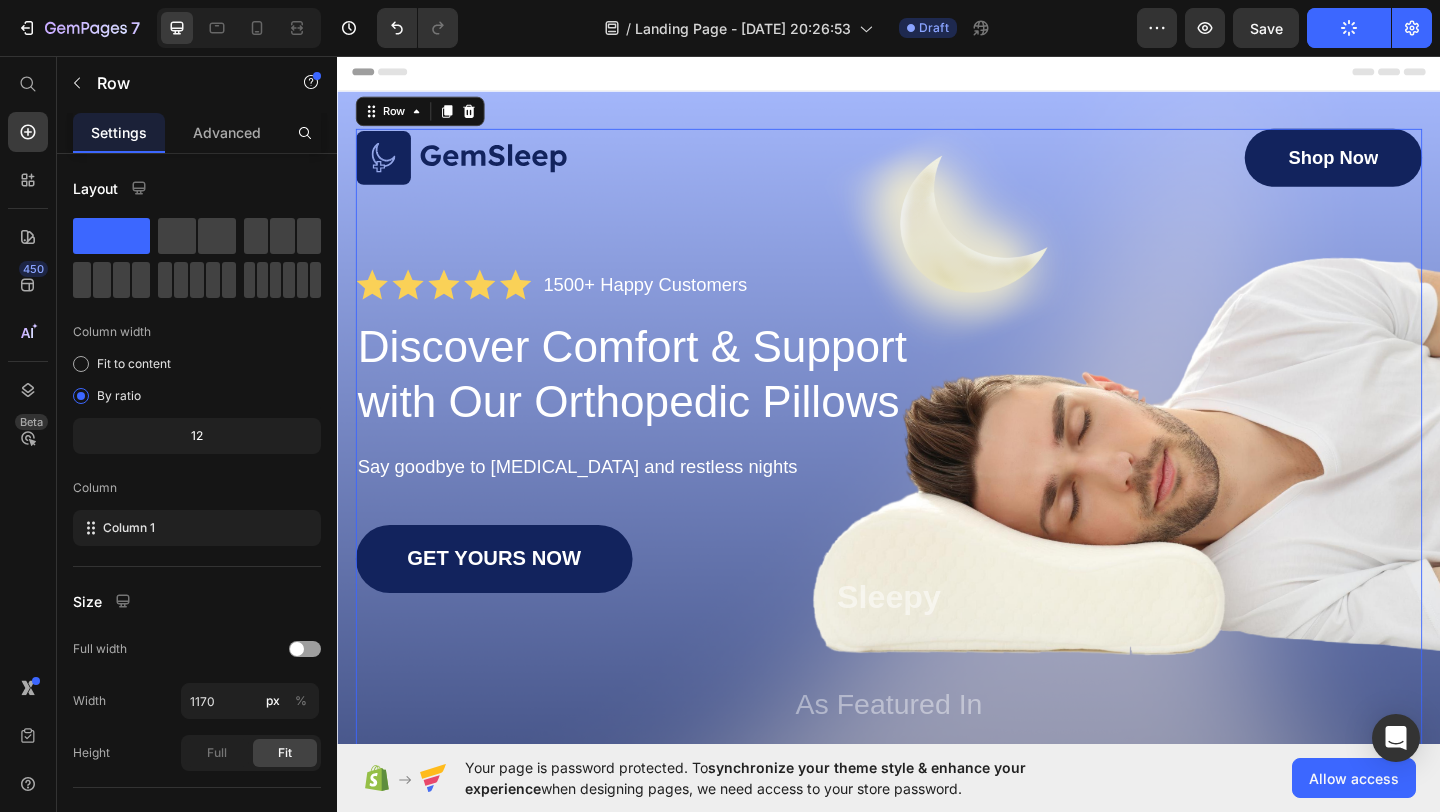 click on "Image Shop Now Button Row
Icon
Icon
Icon
Icon
Icon Icon List 1500+ Happy Customers Text Block Row Discover Comfort & Support with Our Orthopedic Pillows Heading Say goodbye to [MEDICAL_DATA] and restless nights Text Block GET YOURS NOW Button Sleepy Text Block As Featured In Text Block Image Image Image Row" at bounding box center (937, 506) 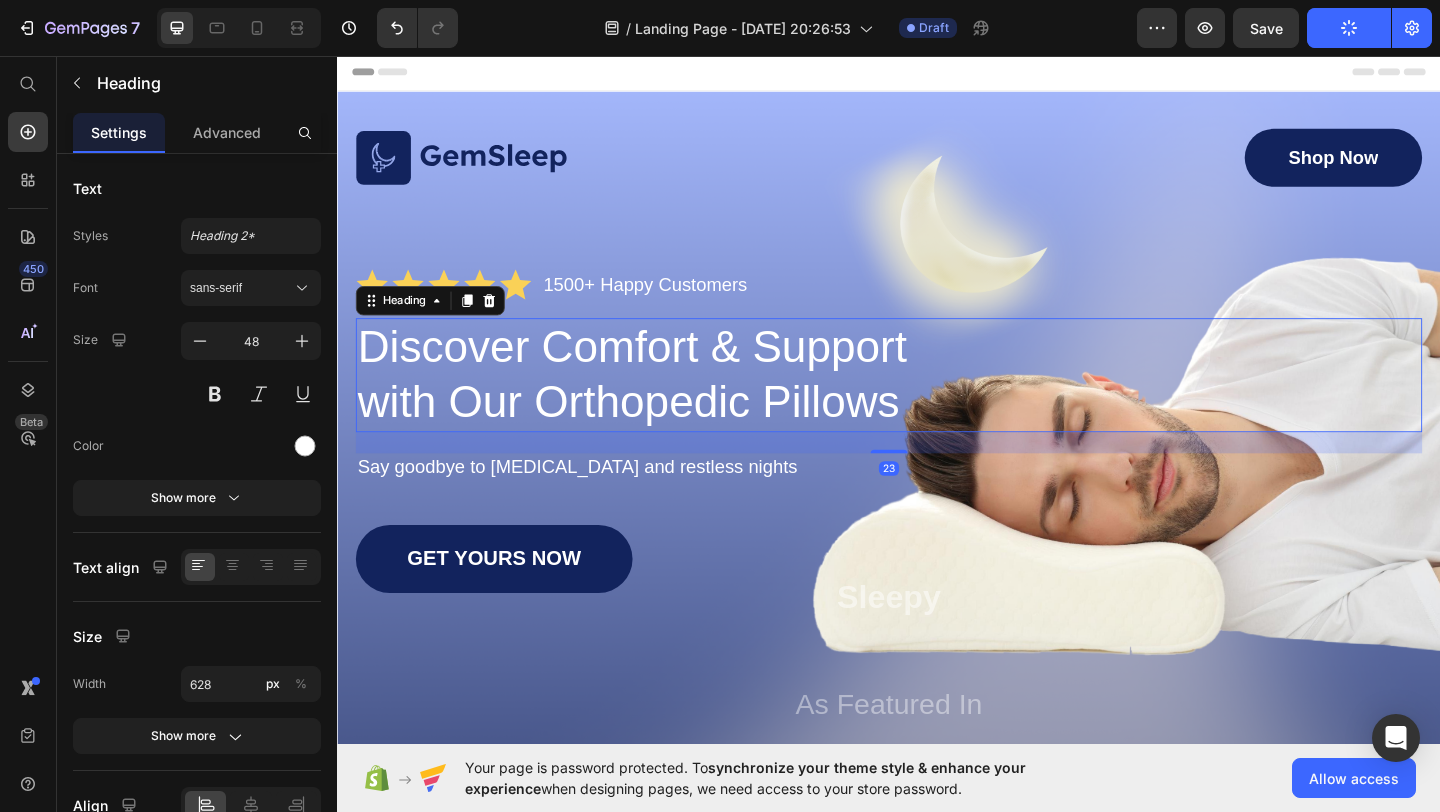 click on "Discover Comfort & Support with Our Orthopedic Pillows" at bounding box center [937, 403] 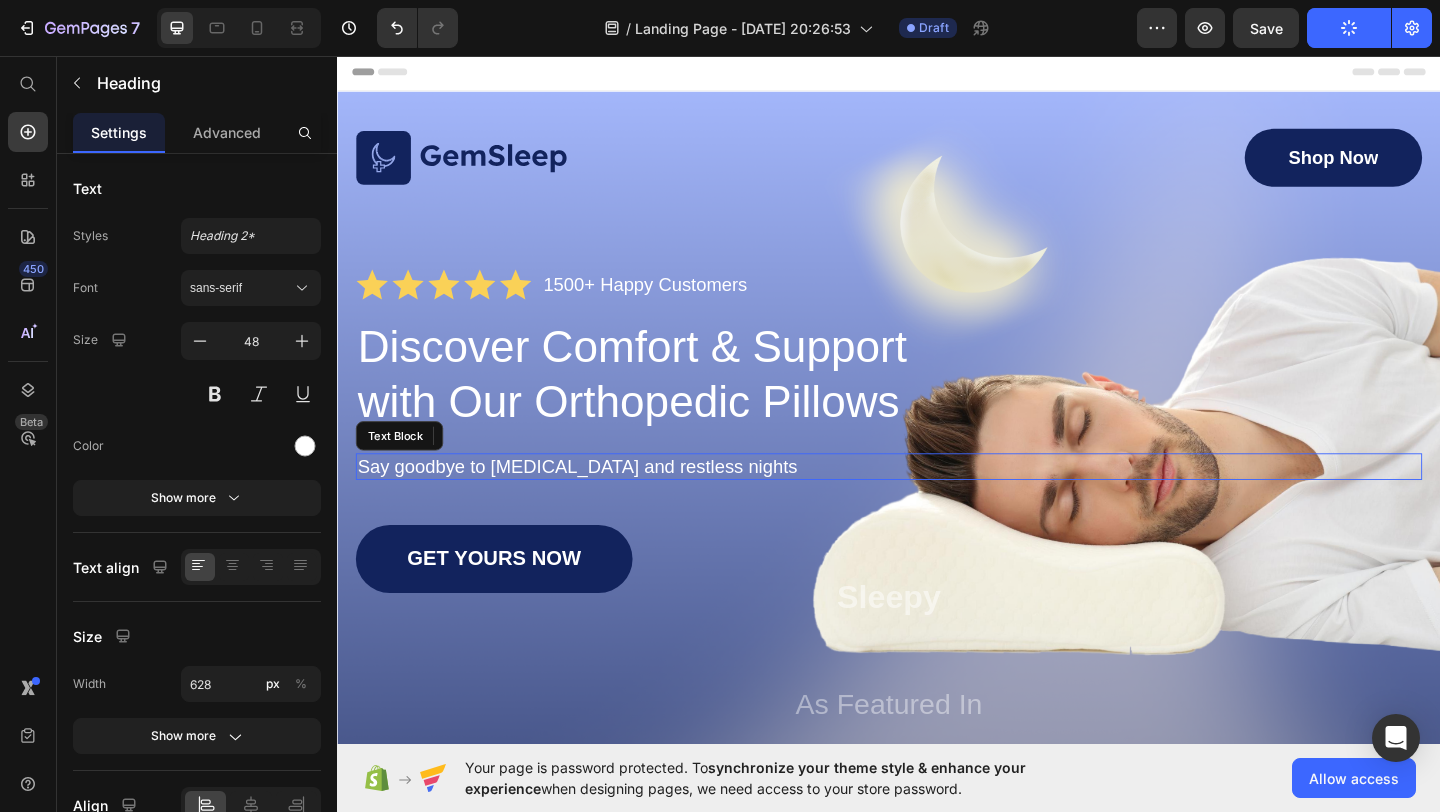 click on "Say goodbye to [MEDICAL_DATA] and restless nights" at bounding box center [937, 502] 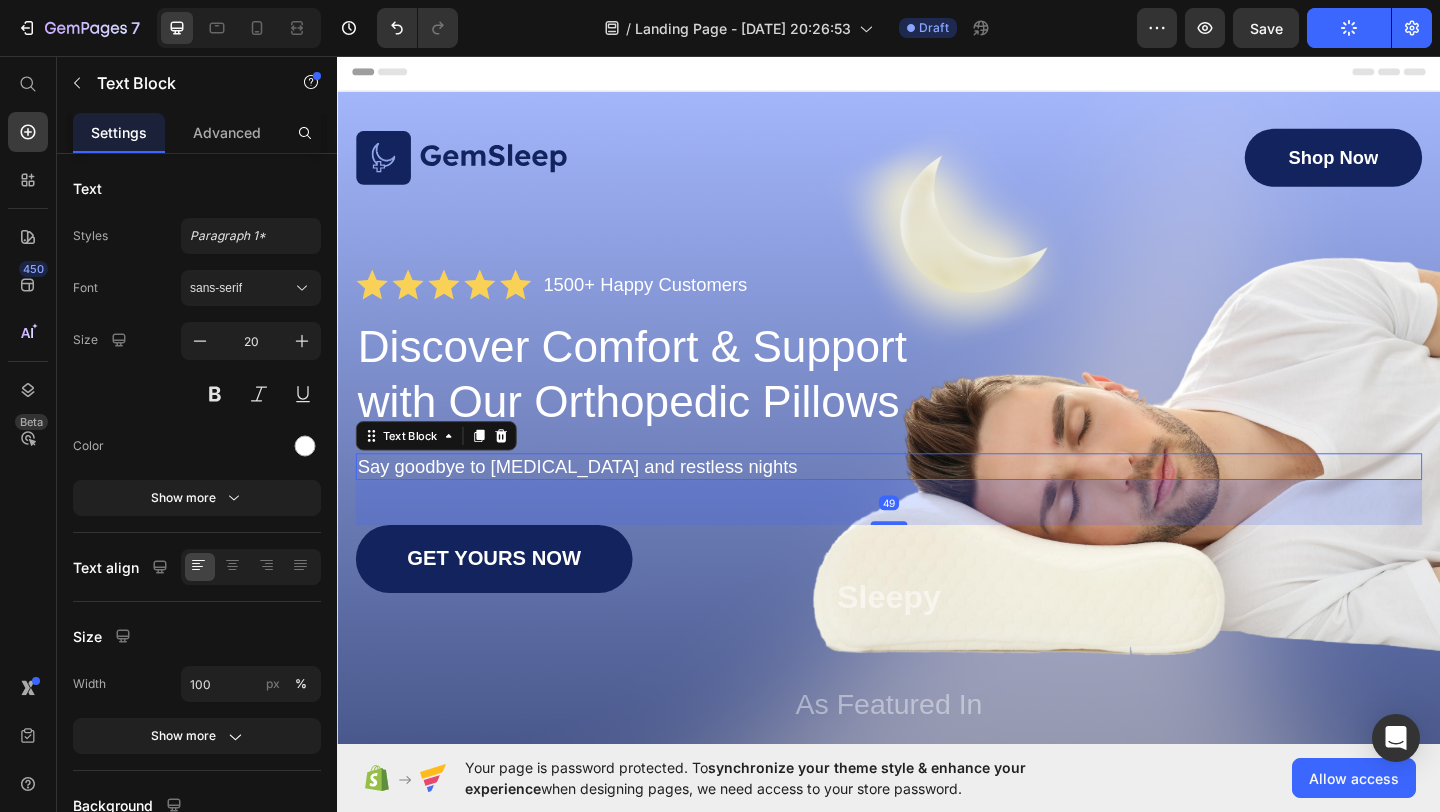click on "Discover Comfort & Support with Our Orthopedic Pillows" at bounding box center [937, 403] 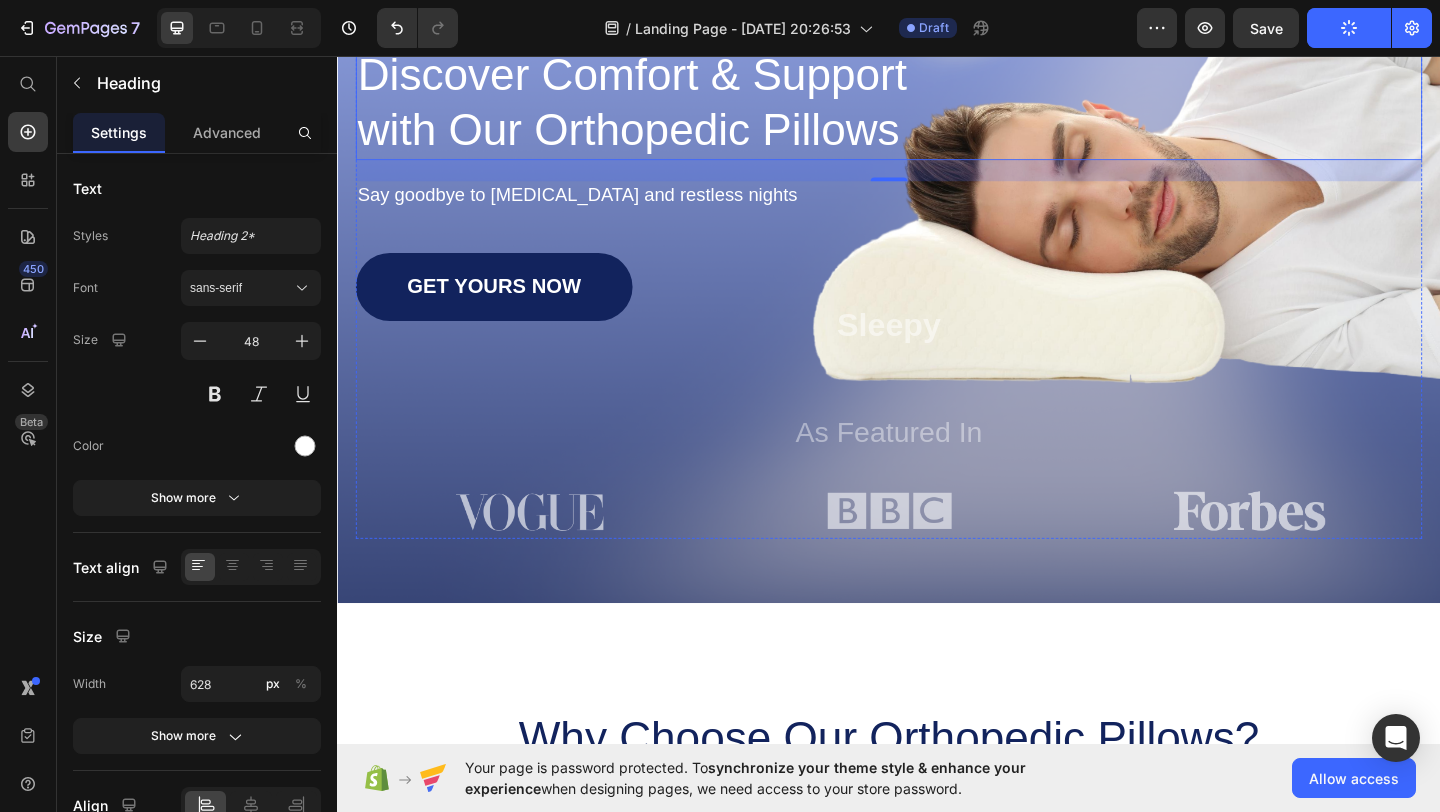 scroll, scrollTop: 289, scrollLeft: 0, axis: vertical 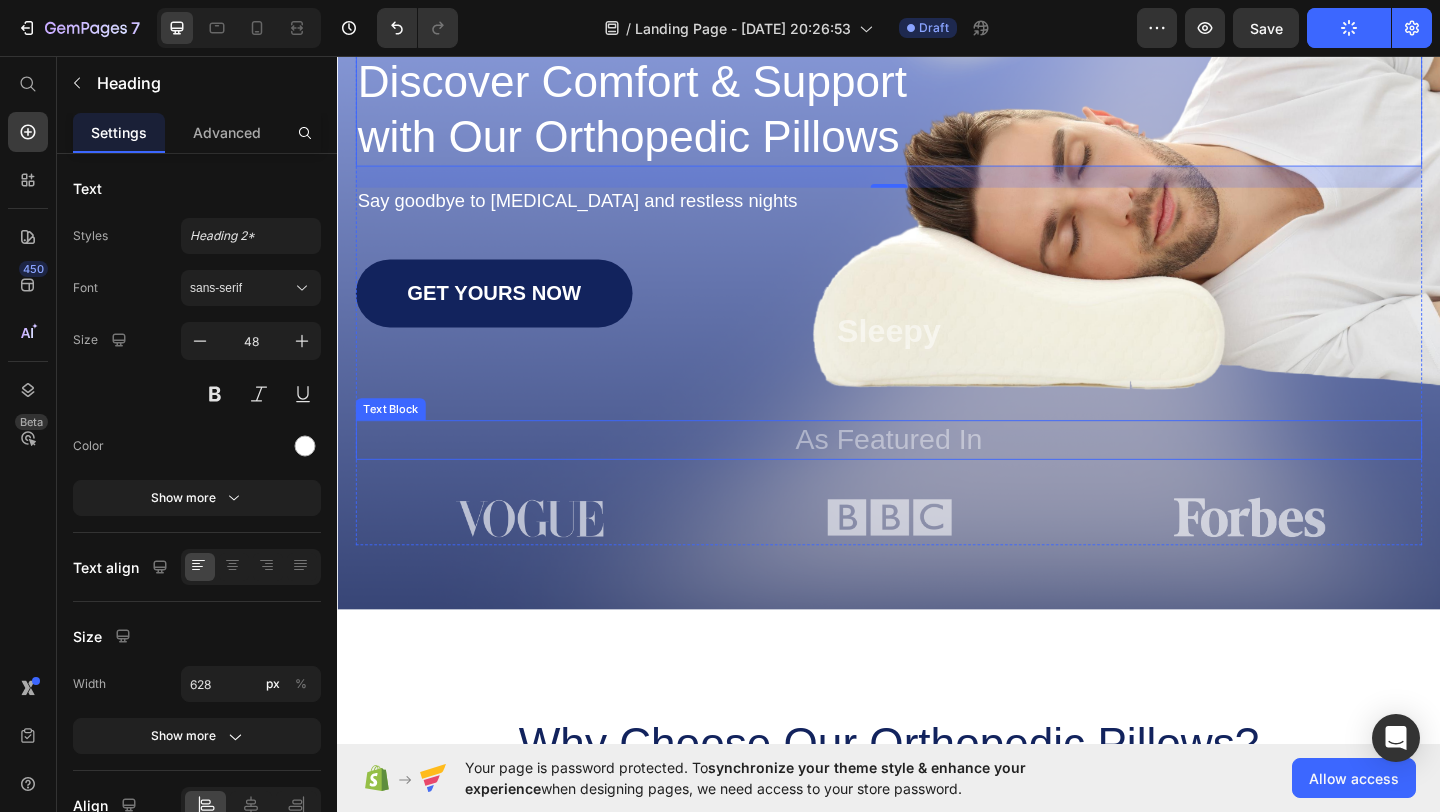 click on "As Featured In" at bounding box center (937, 473) 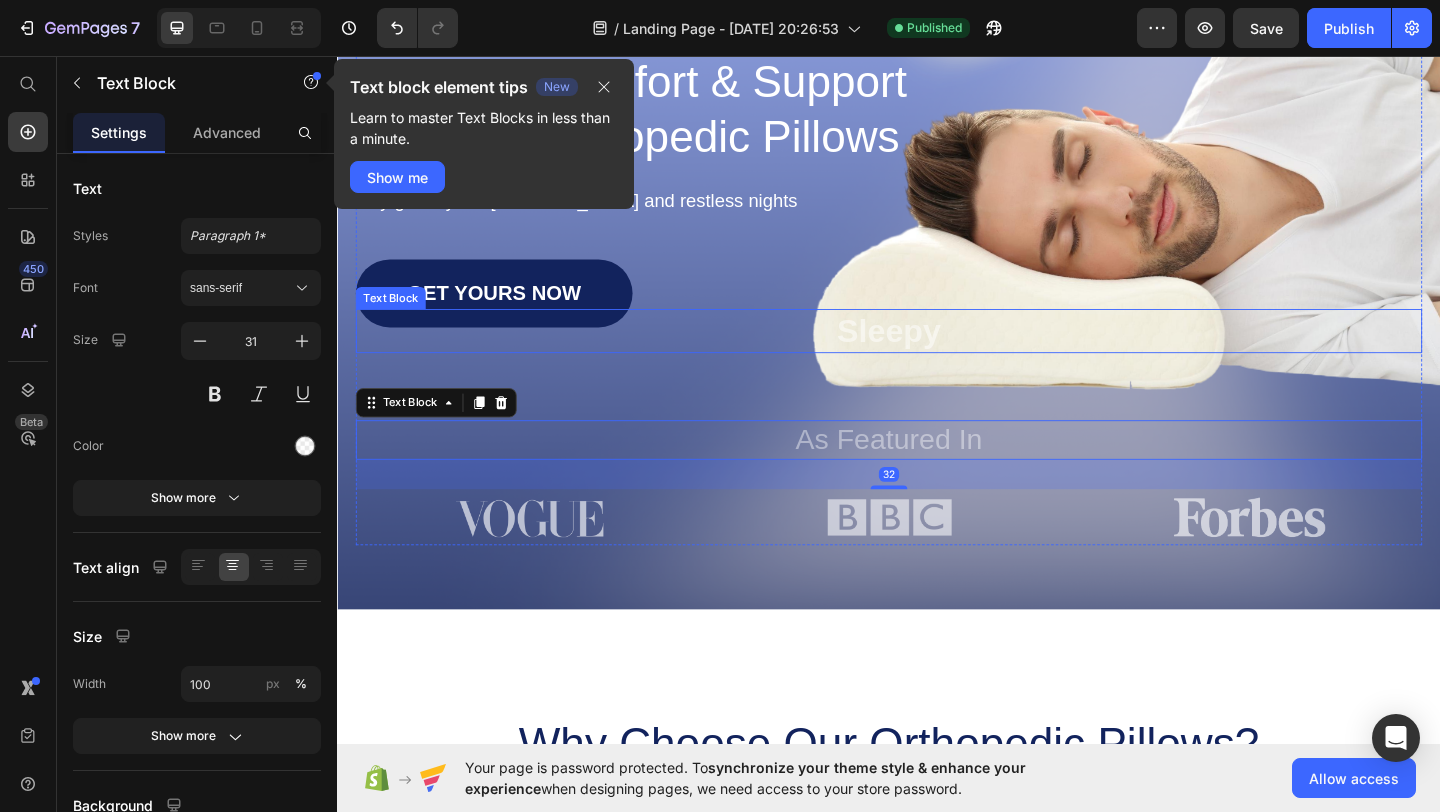click on "Sleepy" at bounding box center (937, 355) 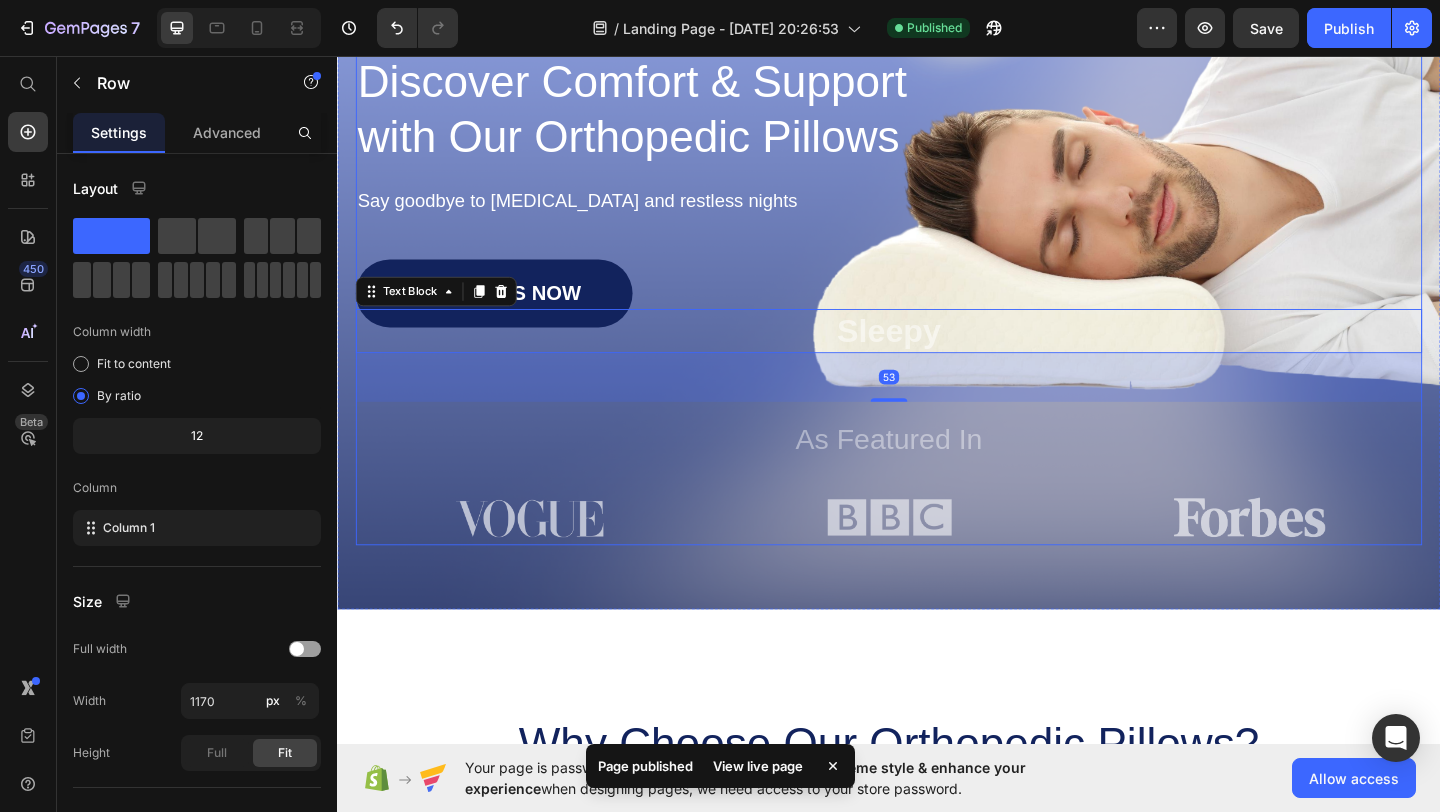 click on "Image Shop Now Button Row
Icon
Icon
Icon
Icon
Icon Icon List 1500+ Happy Customers Text Block Row Discover Comfort & Support with Our Orthopedic Pillows Heading Say goodbye to [MEDICAL_DATA] and restless nights Text Block GET YOURS NOW Button Sleepy Text Block   53 As Featured In Text Block Image Image Image Row" at bounding box center [937, 217] 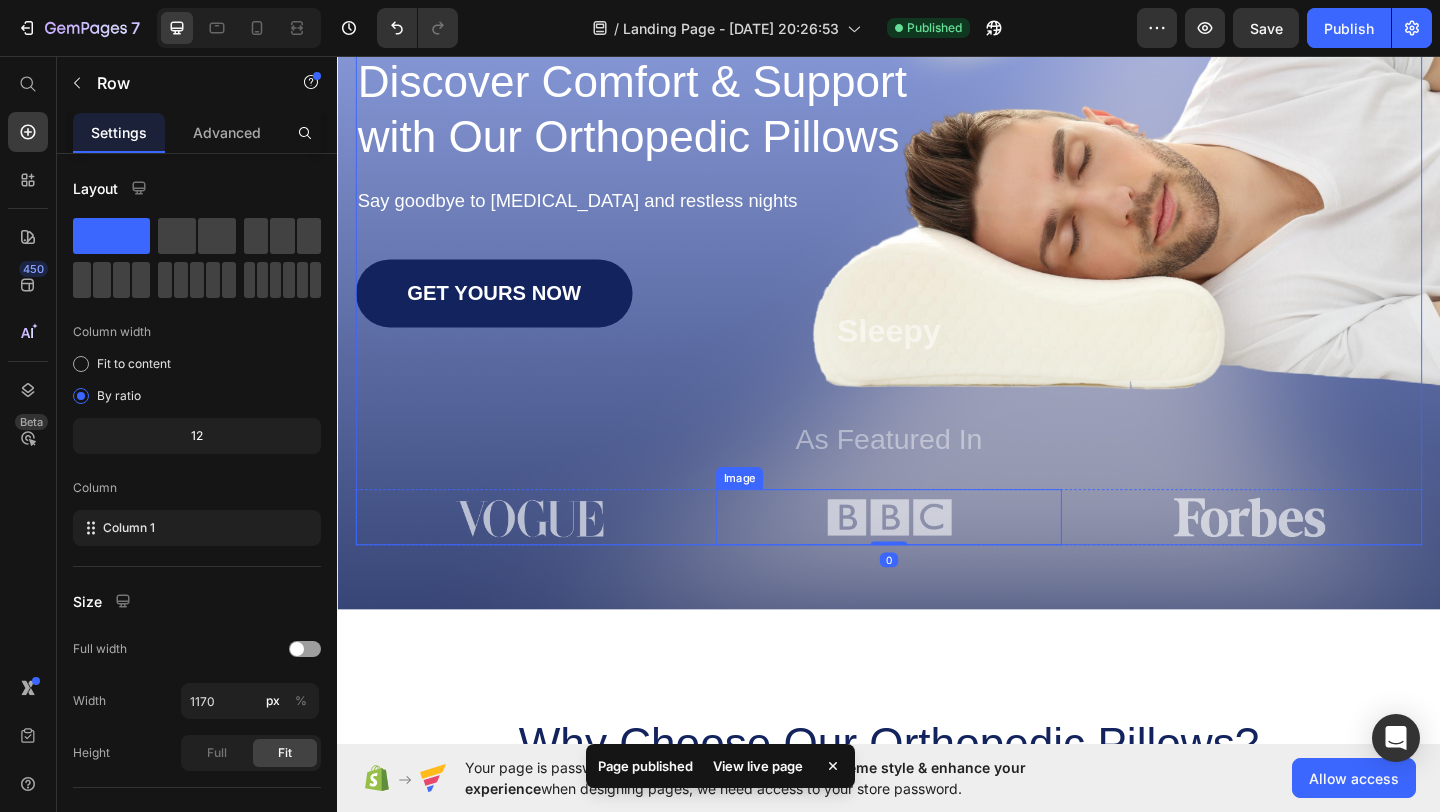 click at bounding box center (937, 558) 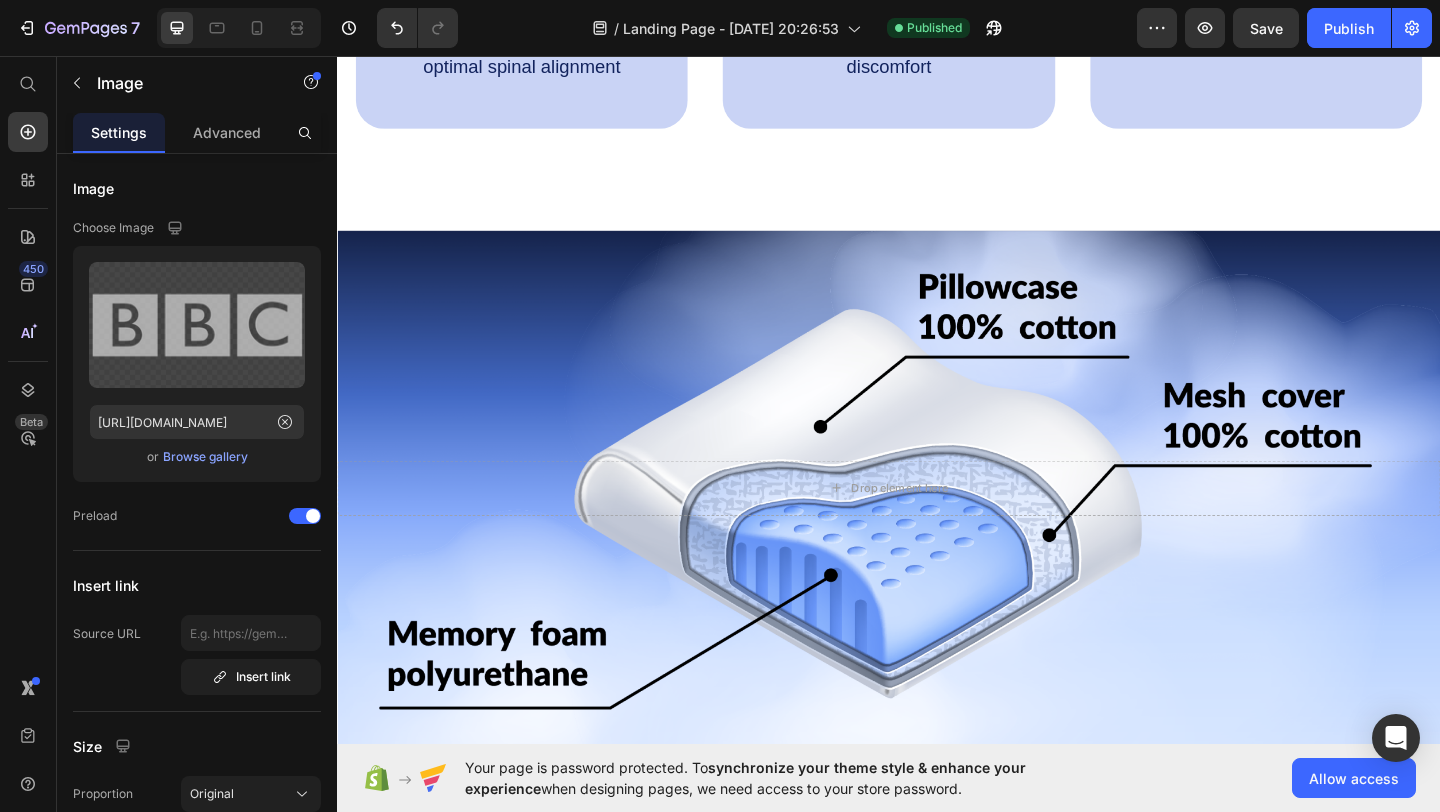 scroll, scrollTop: 1189, scrollLeft: 0, axis: vertical 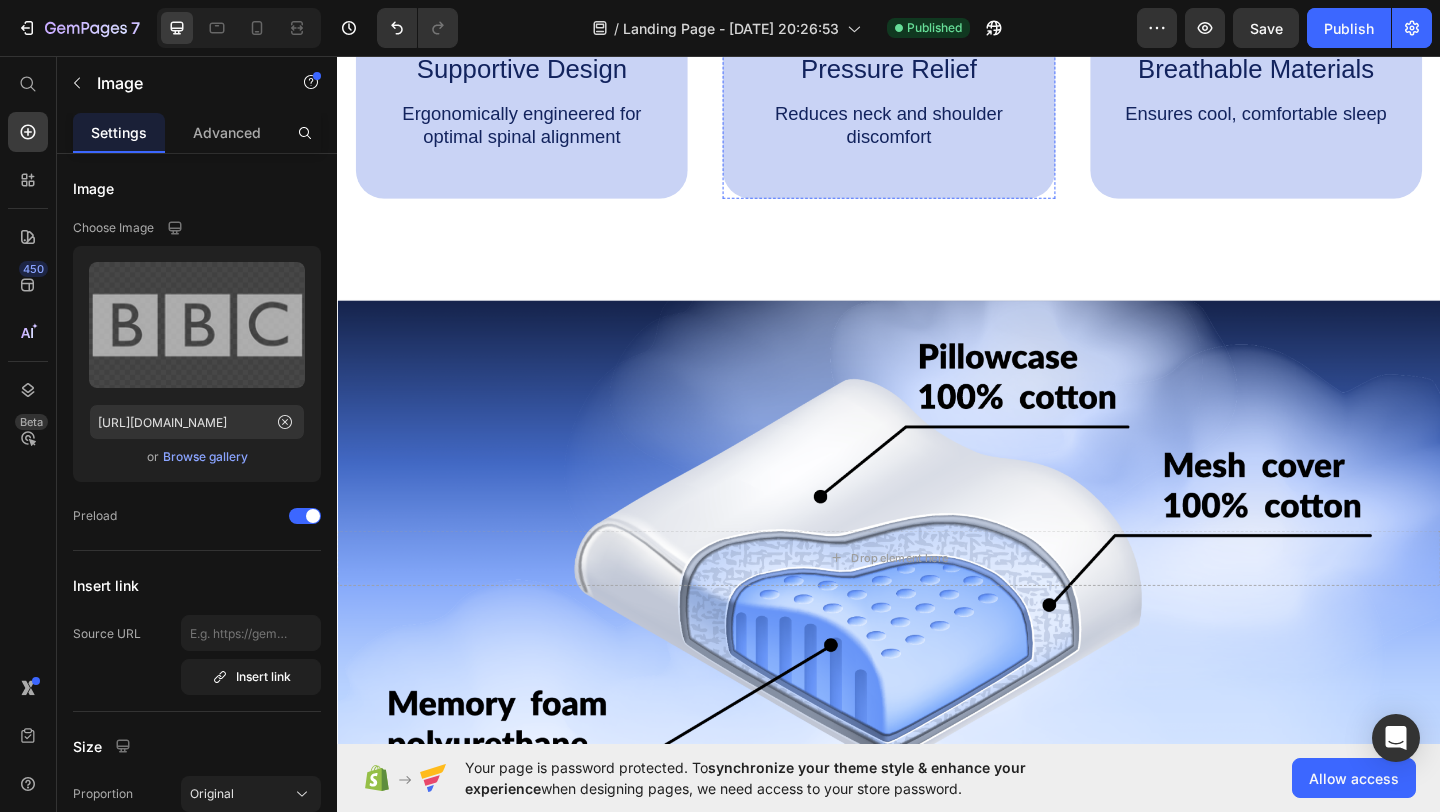 click at bounding box center [936, 19] 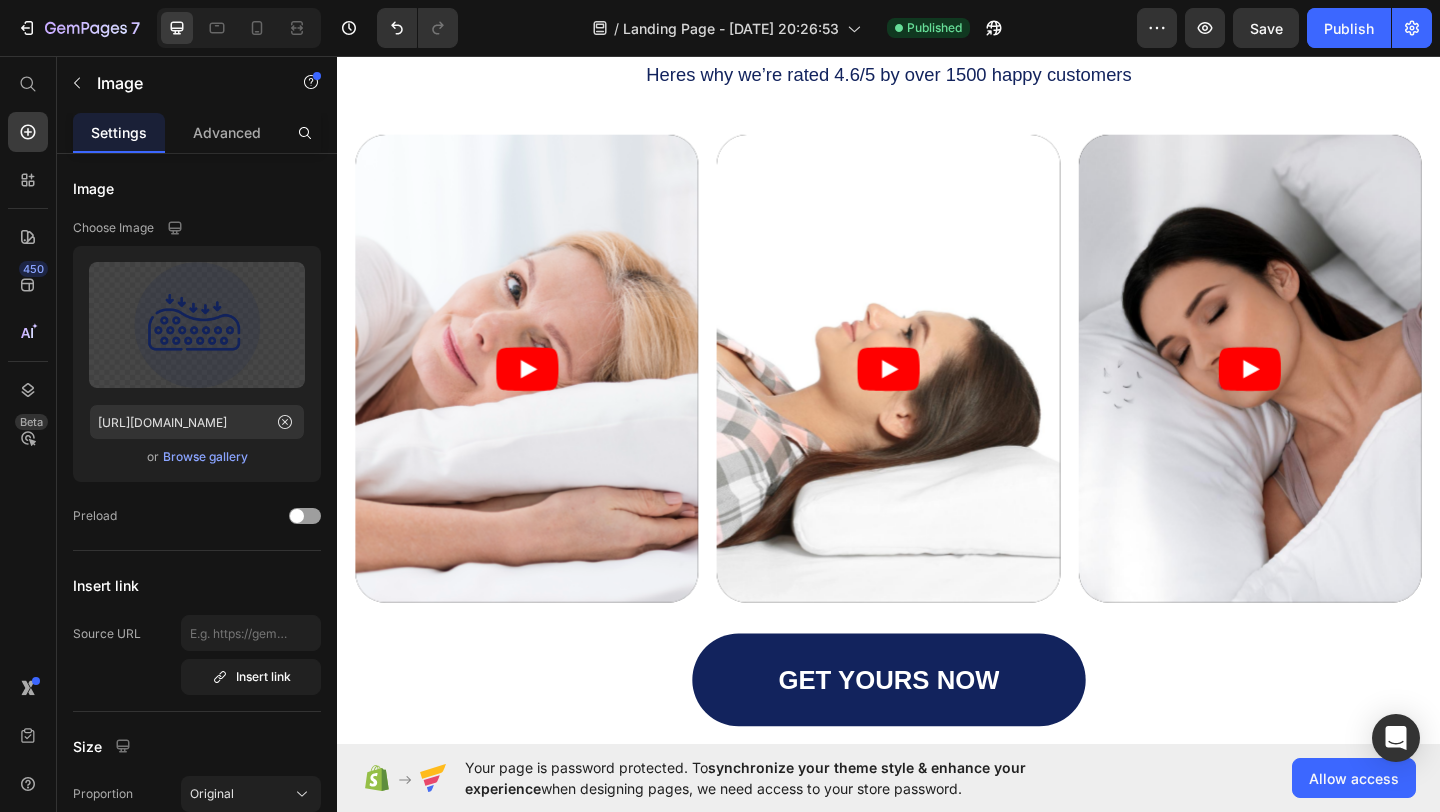 scroll, scrollTop: 2585, scrollLeft: 0, axis: vertical 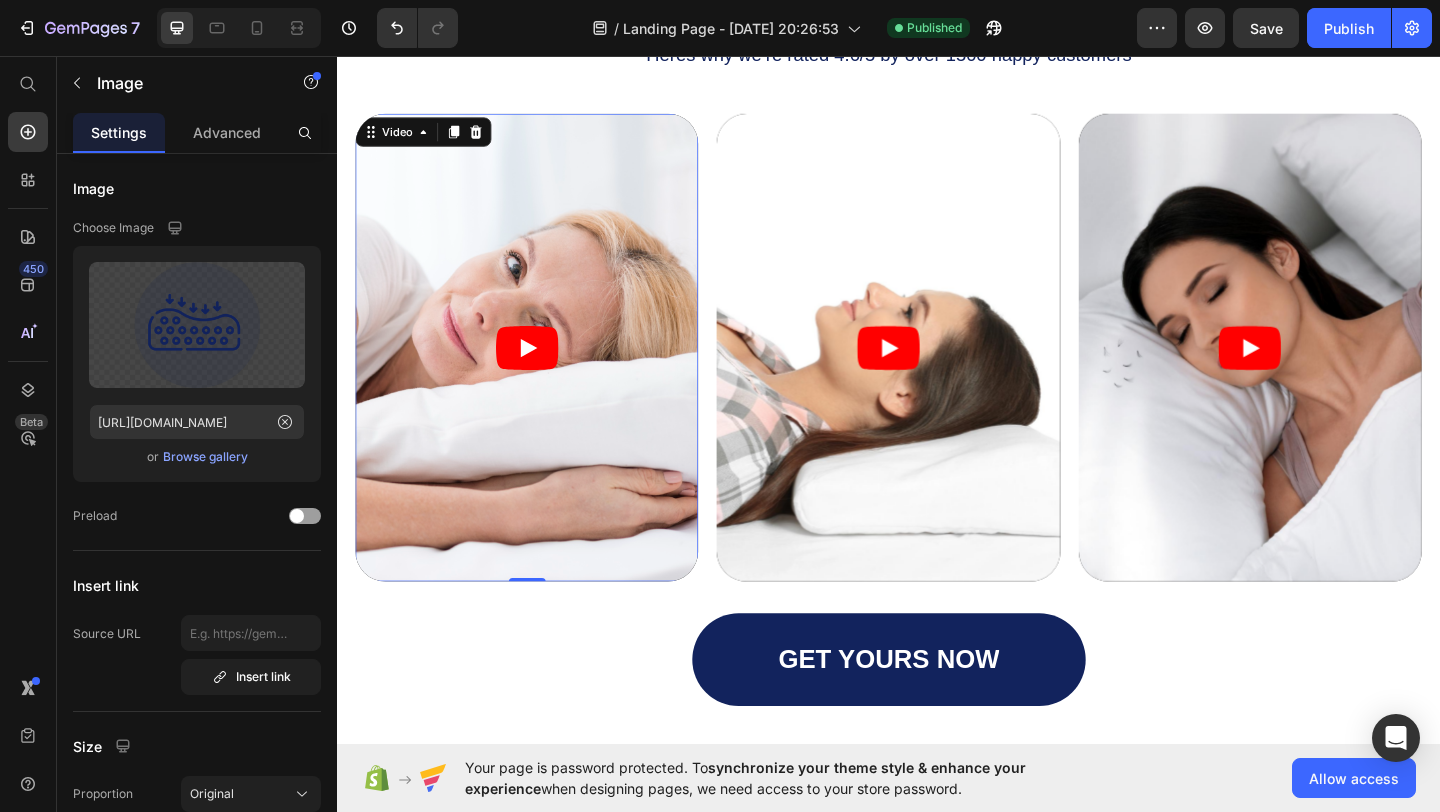 click 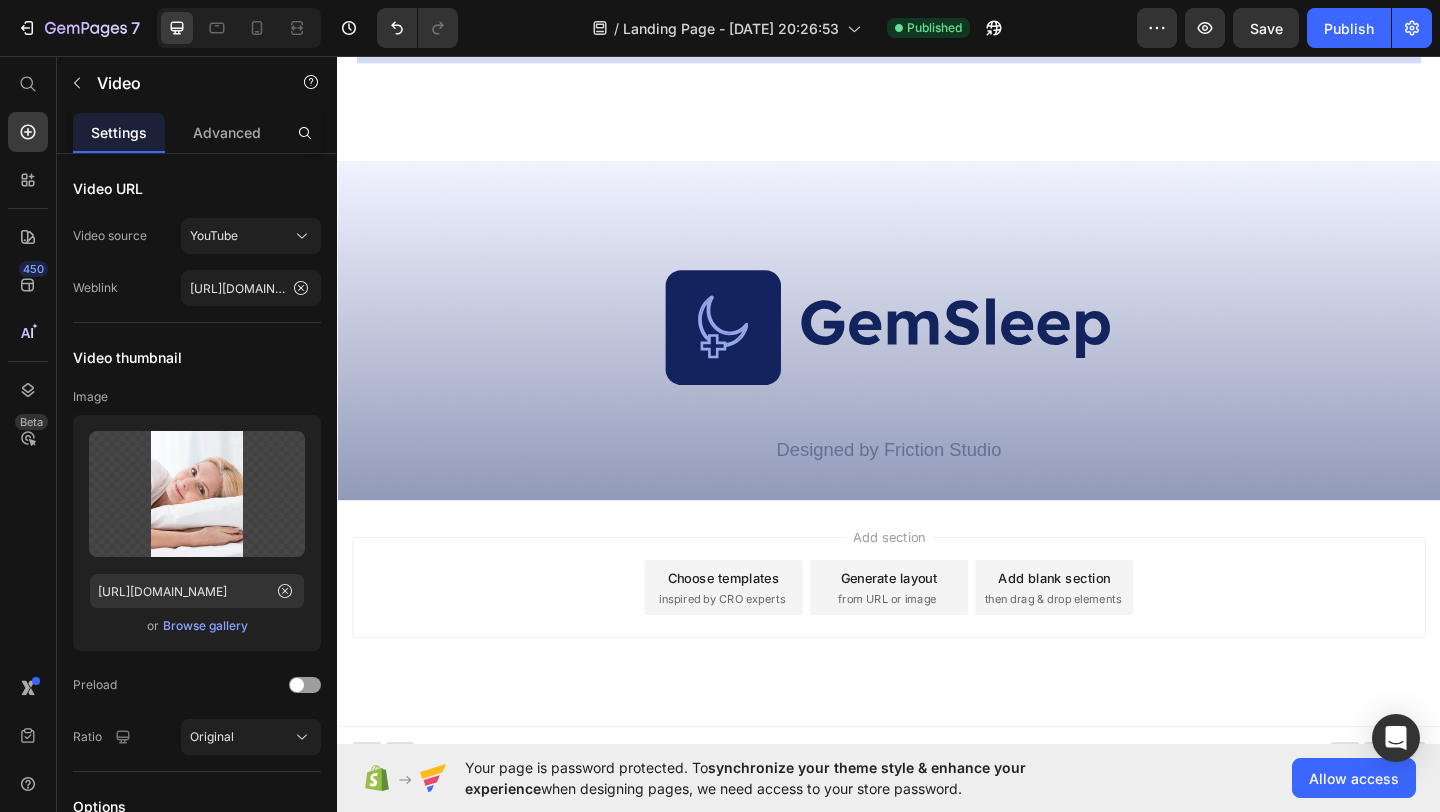 scroll, scrollTop: 7325, scrollLeft: 0, axis: vertical 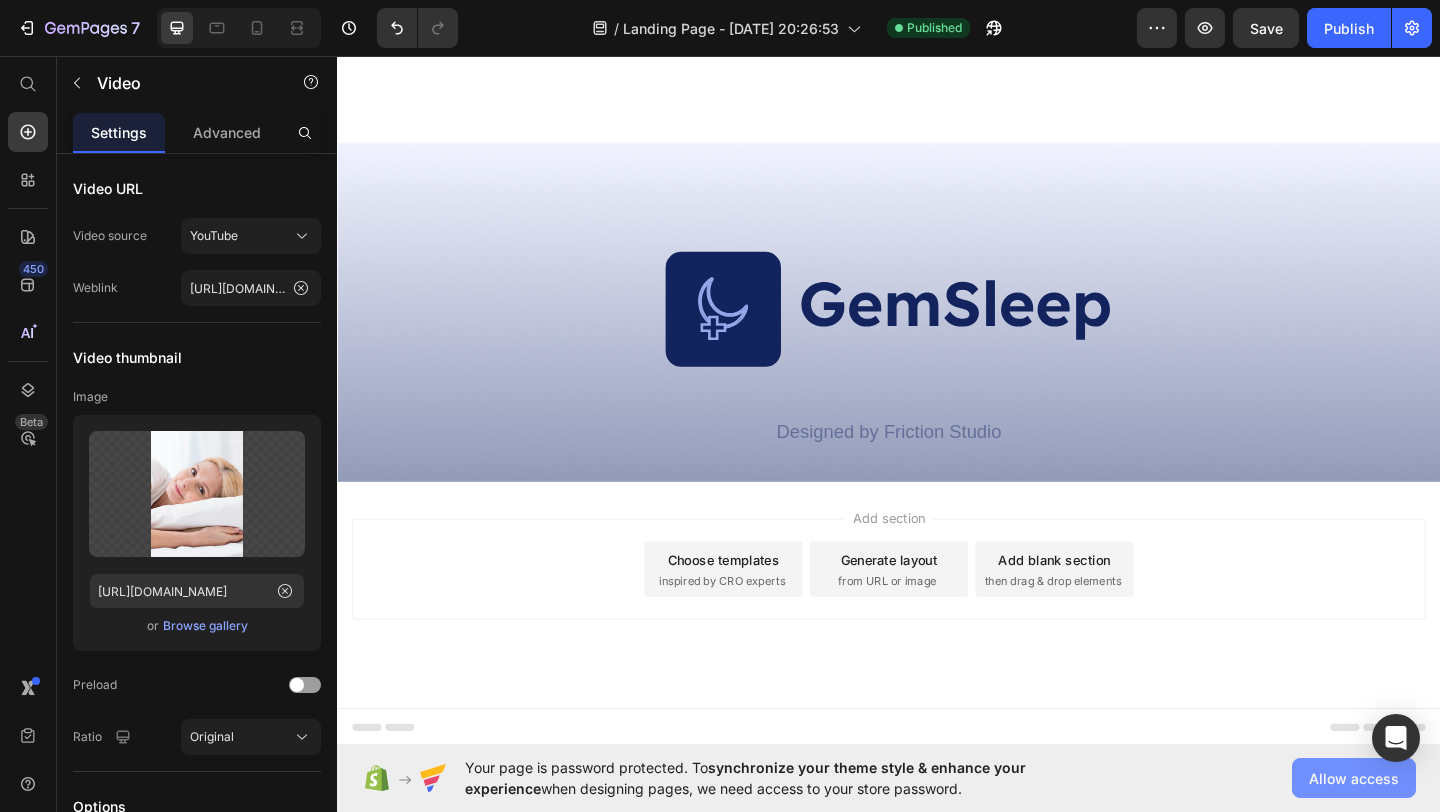 click on "Allow access" 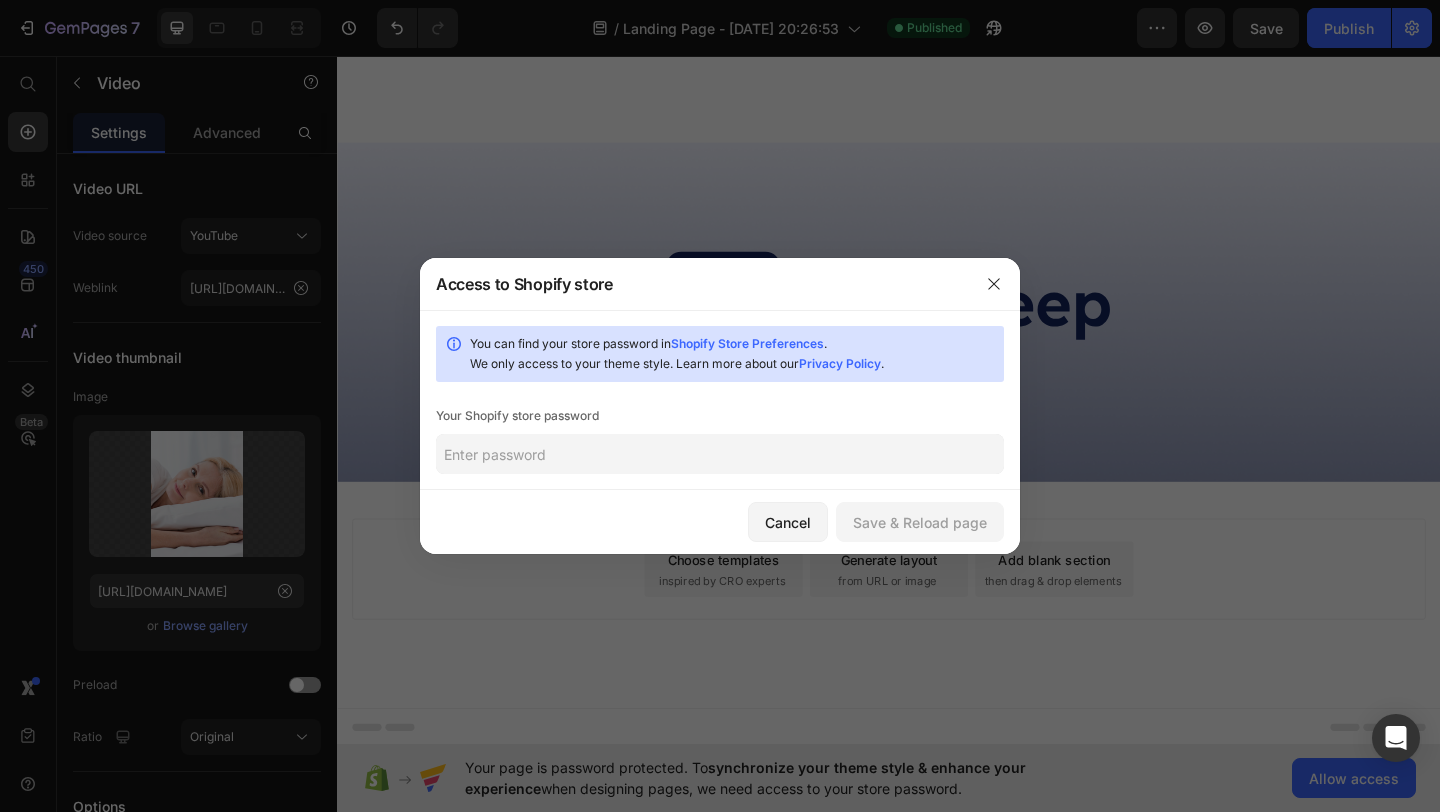 click 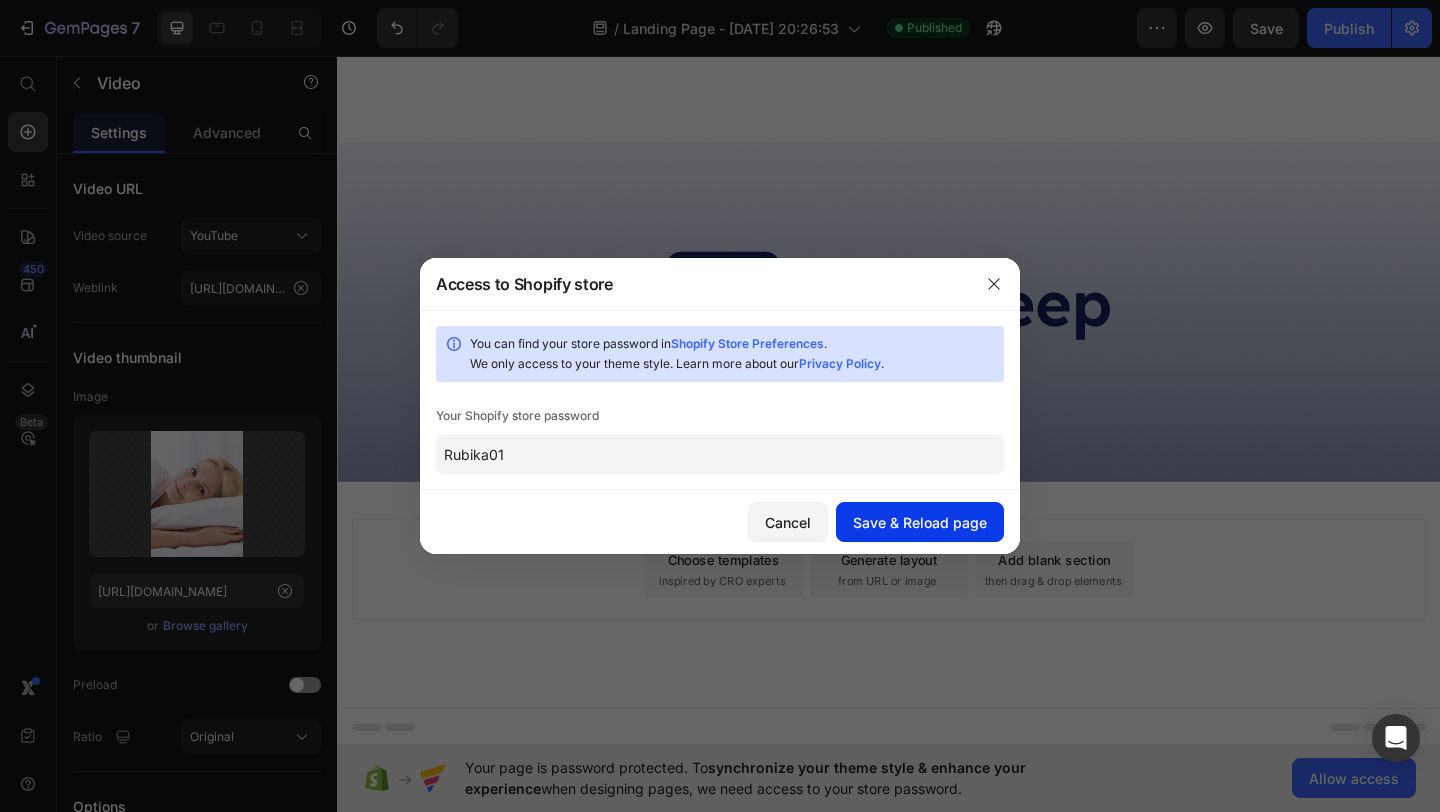 click on "Save & Reload page" at bounding box center [920, 522] 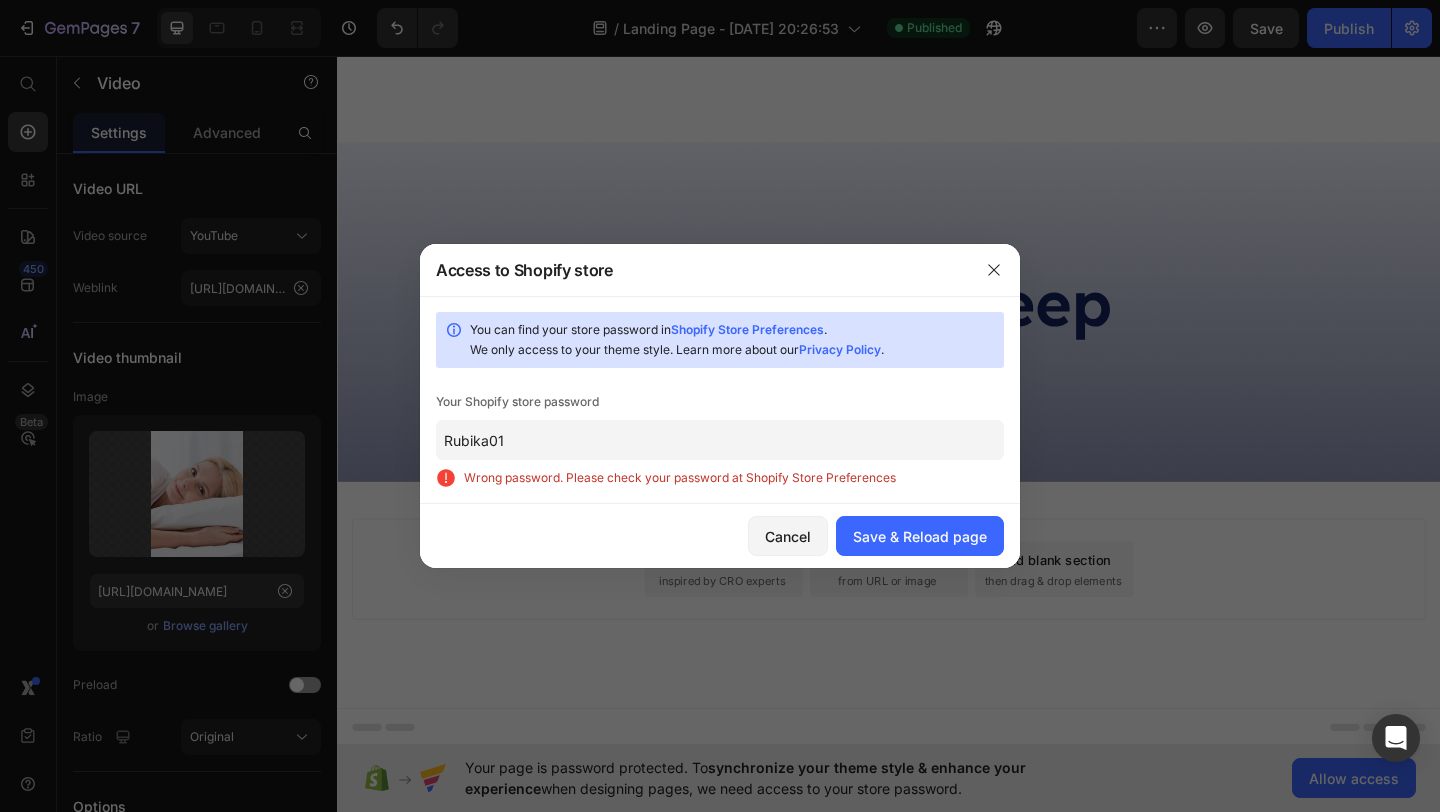 click on "Rubika01" 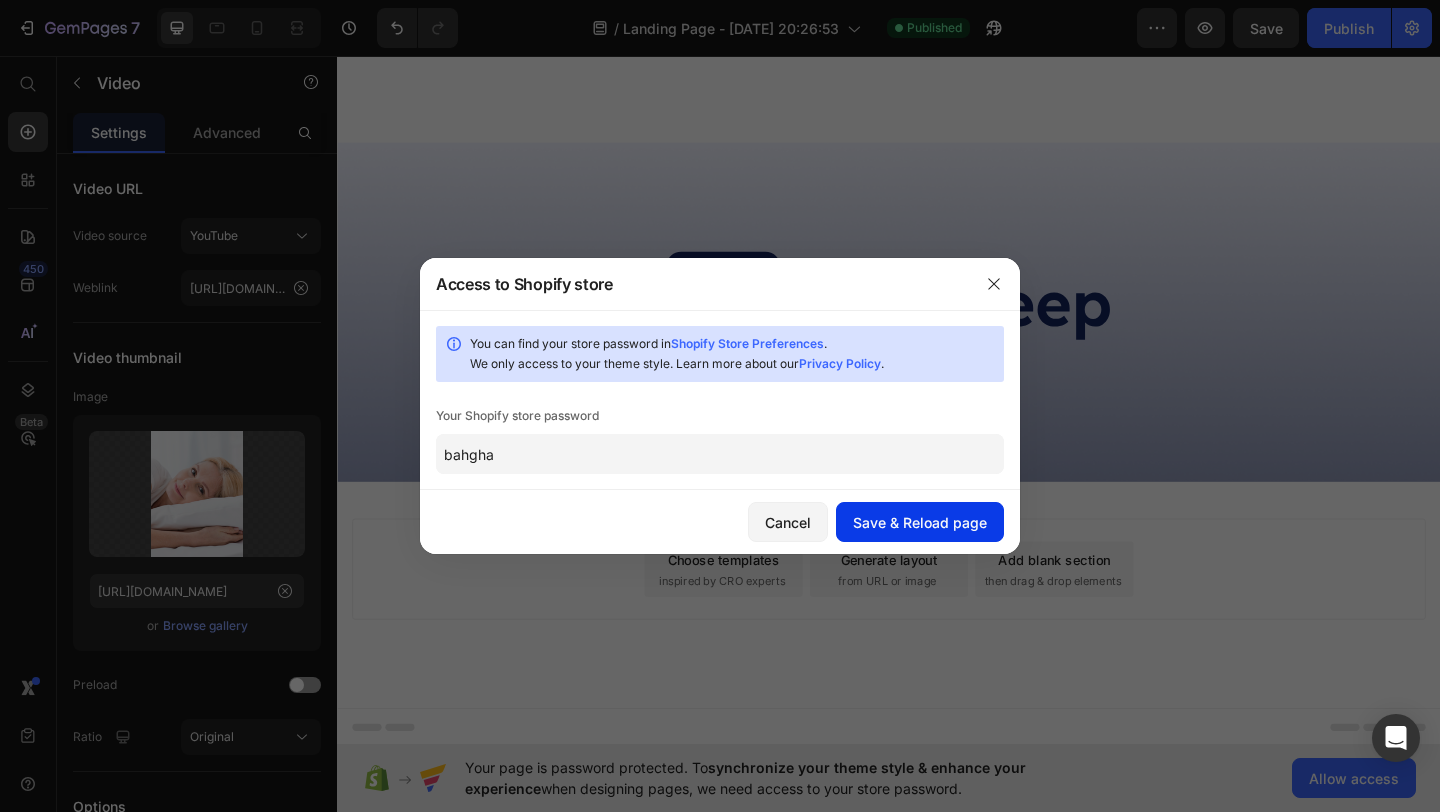 type on "bahgha" 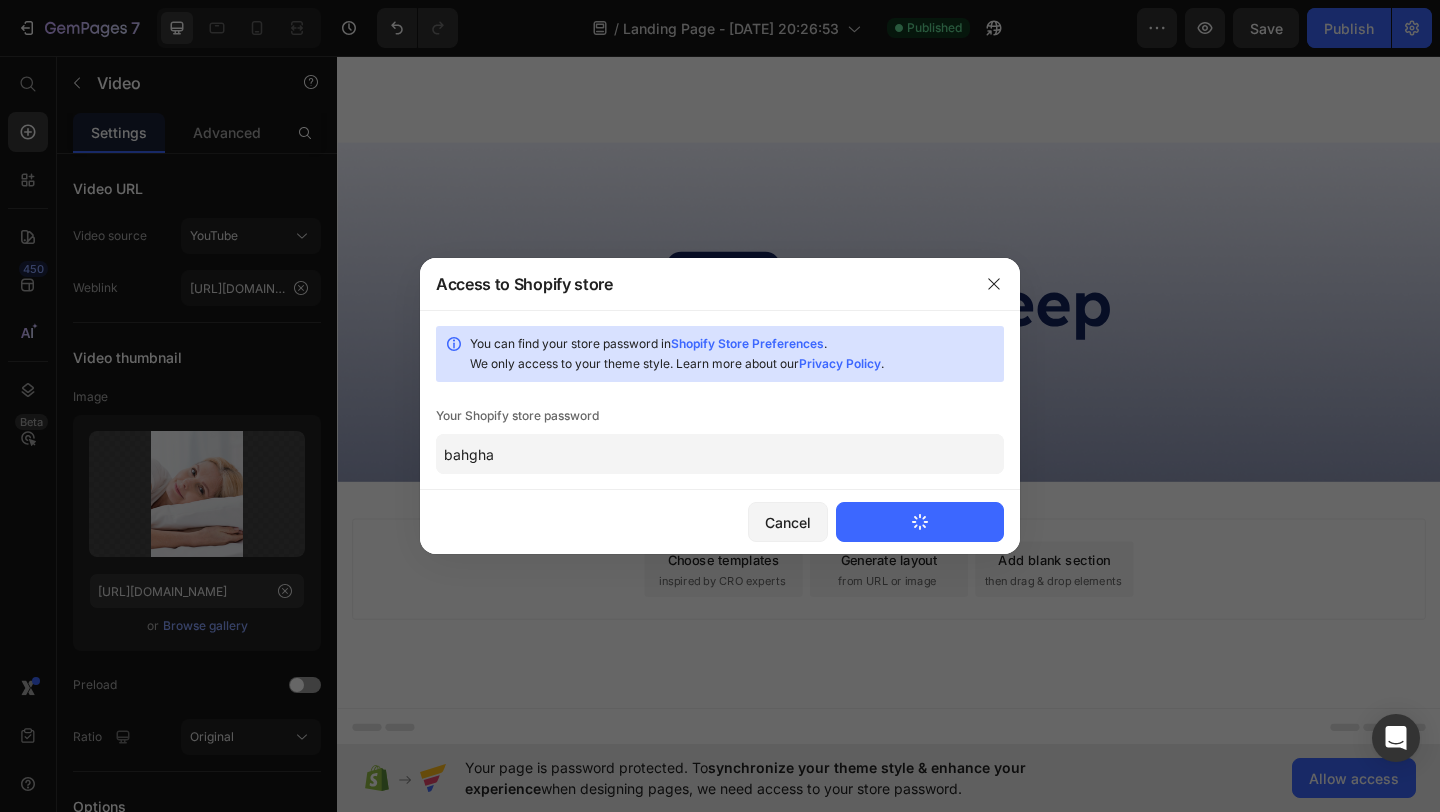 type 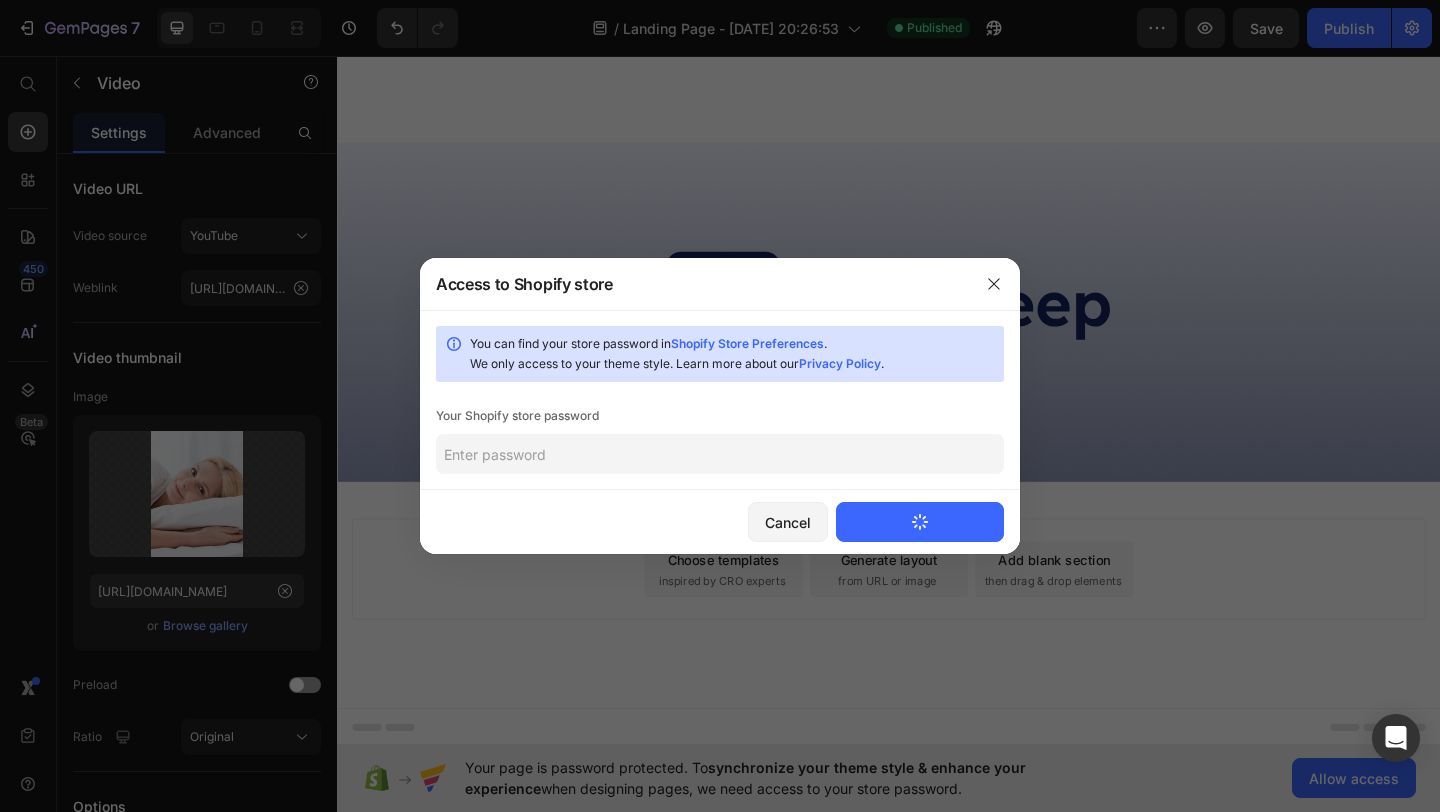 scroll, scrollTop: 7257, scrollLeft: 0, axis: vertical 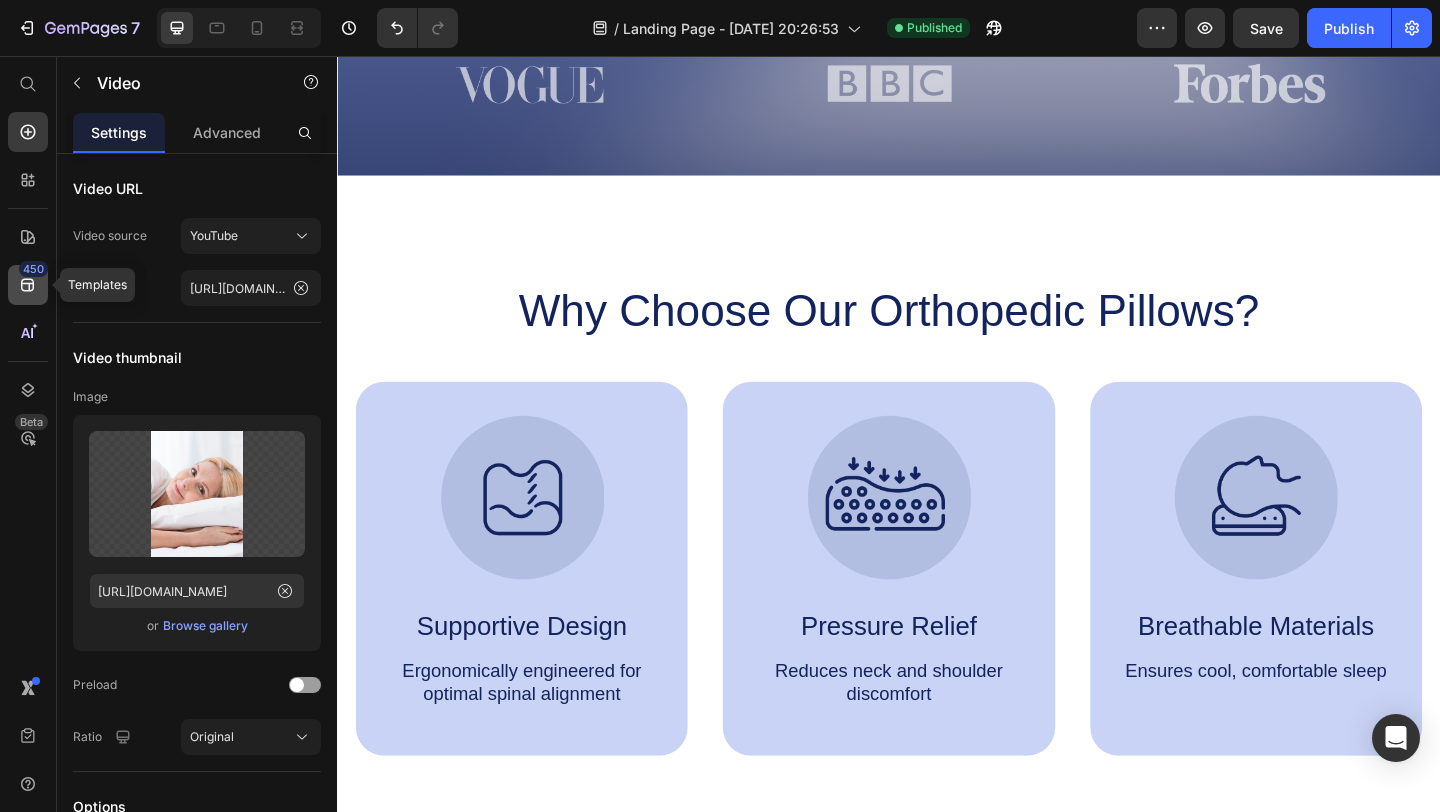click on "450" 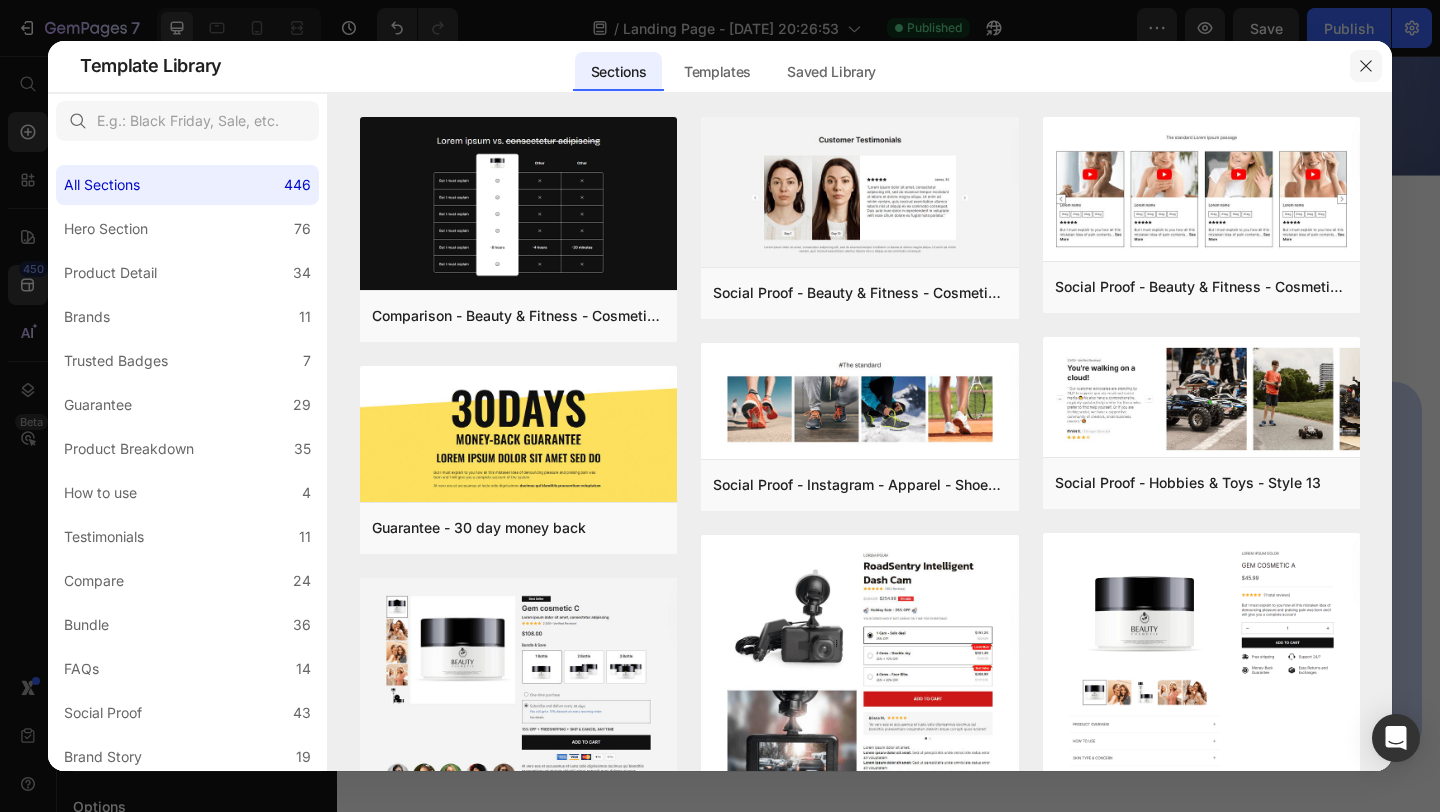 click 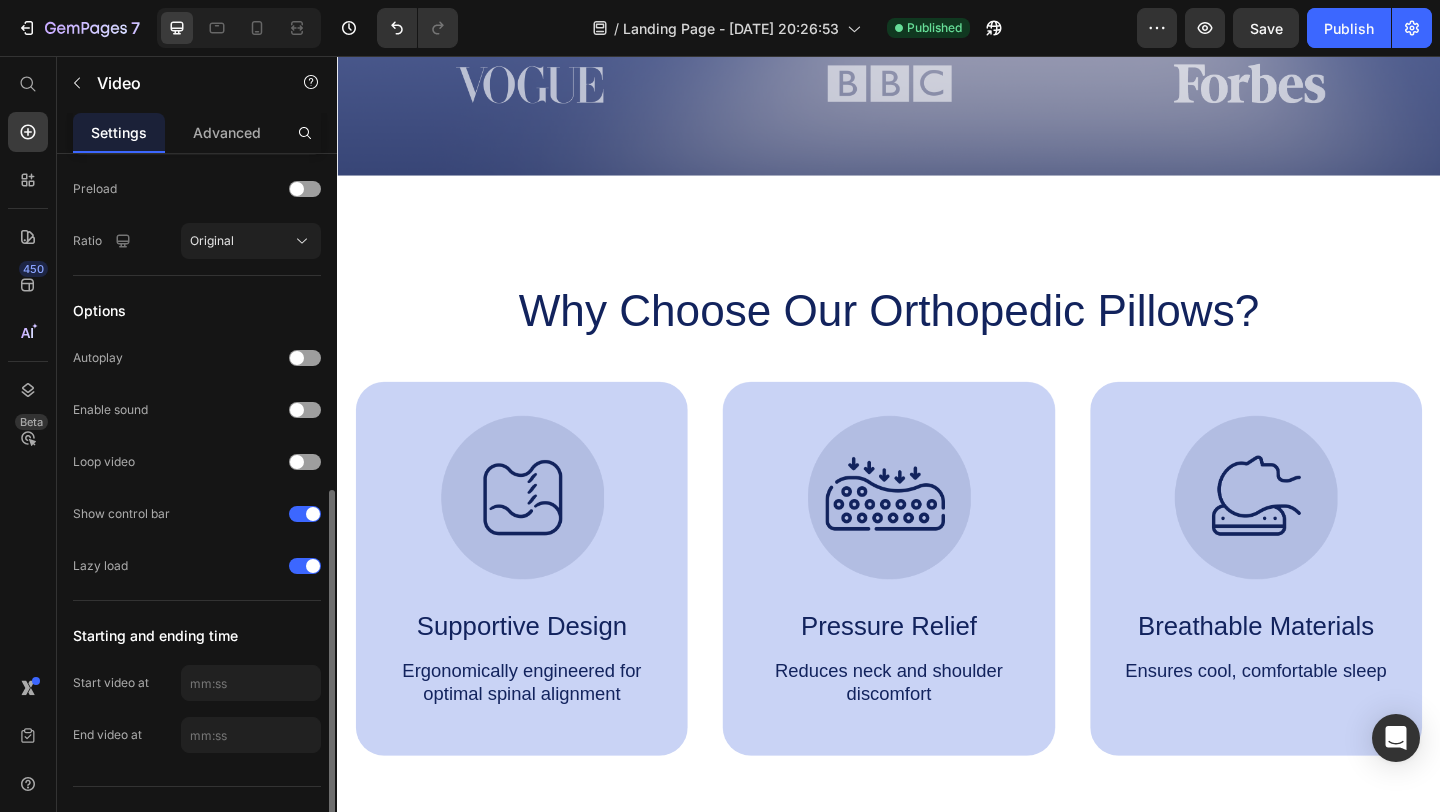 scroll, scrollTop: 528, scrollLeft: 0, axis: vertical 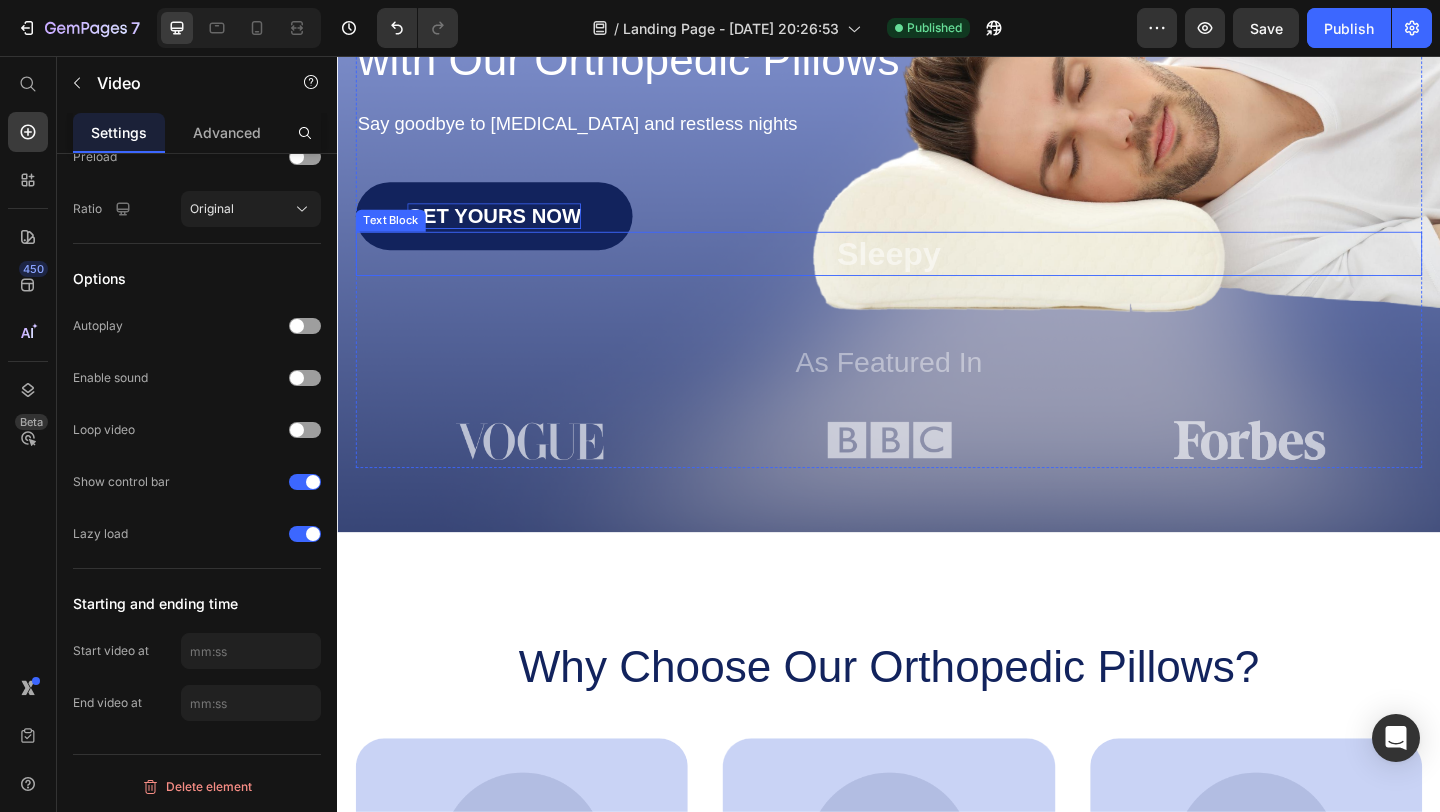 click on "GET YOURS NOW" at bounding box center (507, 230) 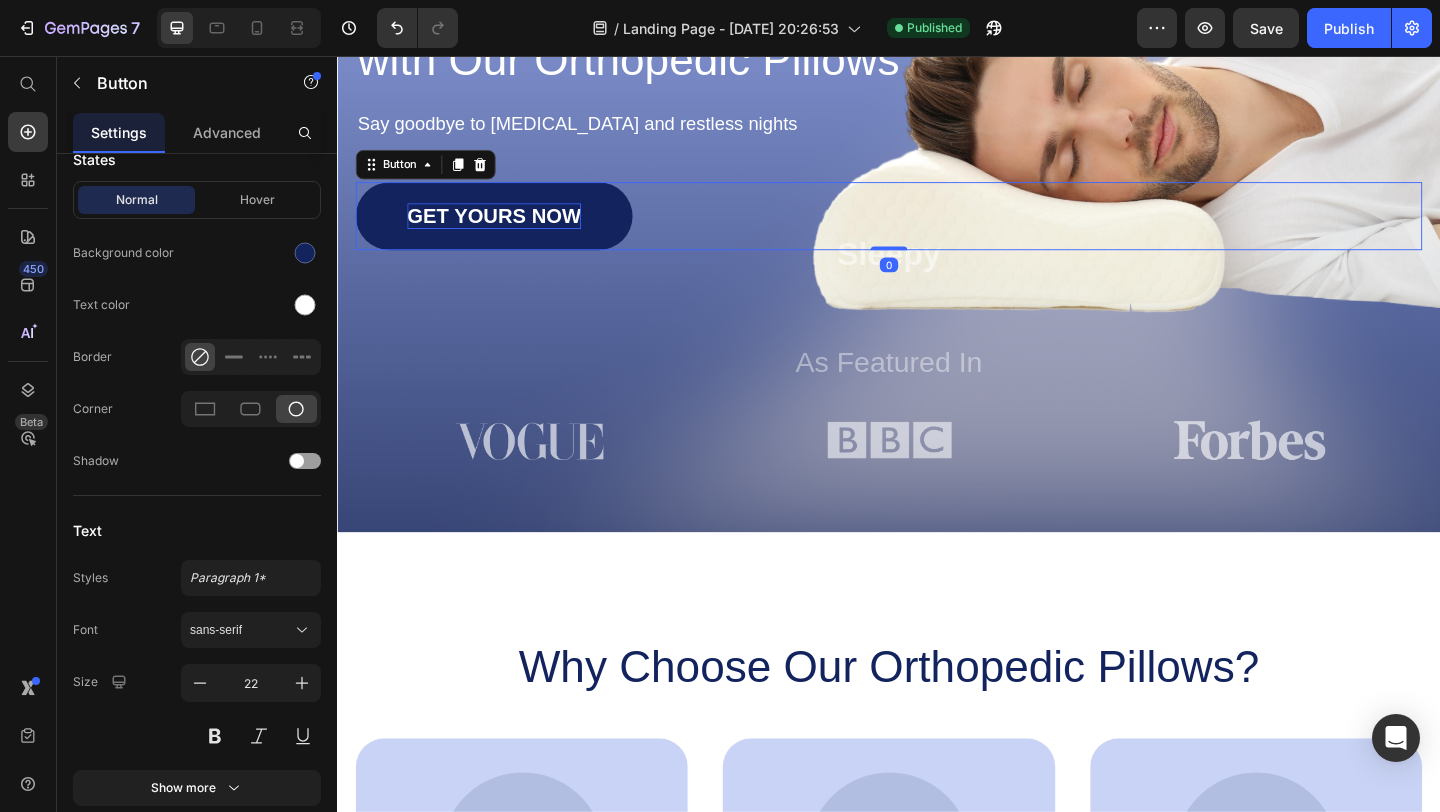 scroll, scrollTop: 0, scrollLeft: 0, axis: both 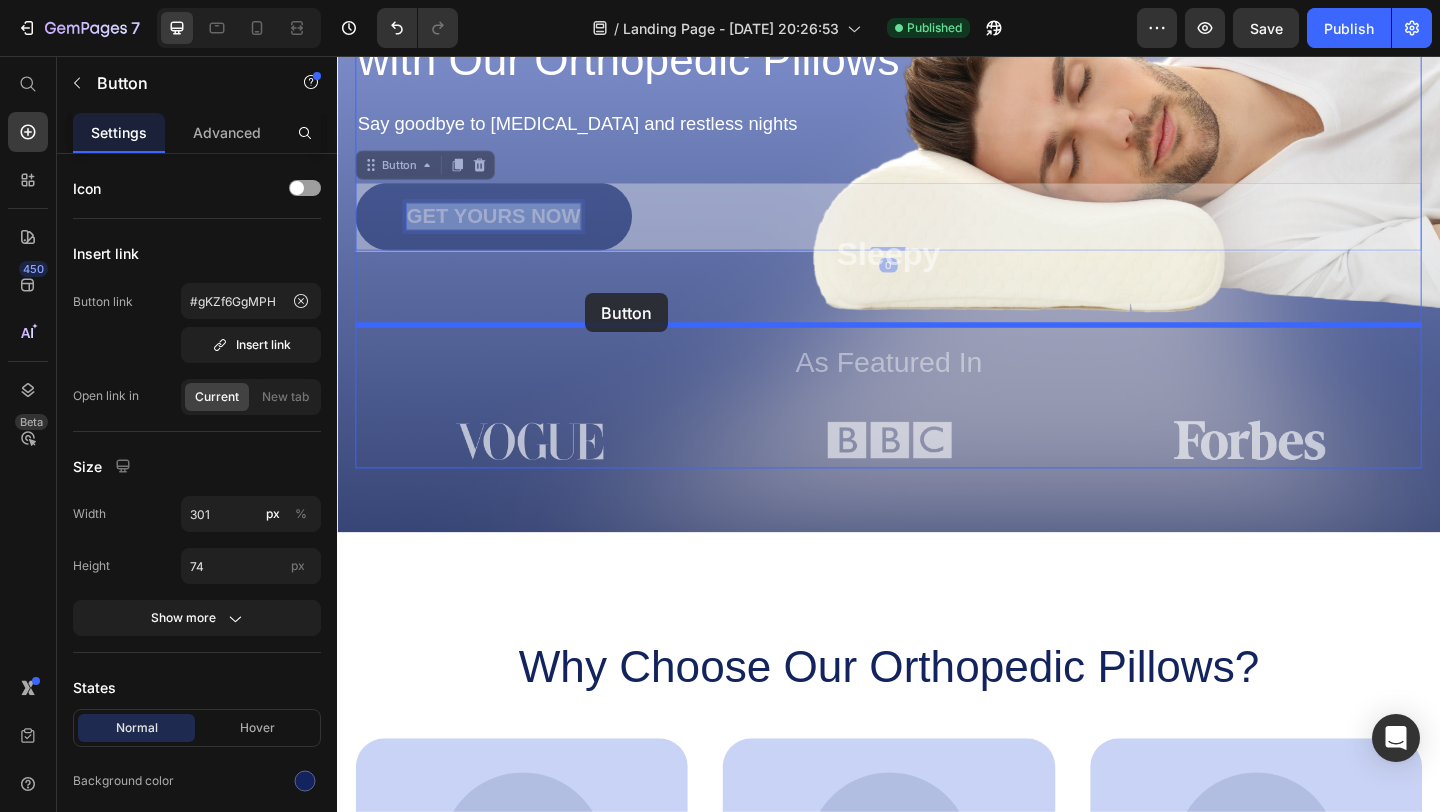 drag, startPoint x: 567, startPoint y: 226, endPoint x: 606, endPoint y: 312, distance: 94.42987 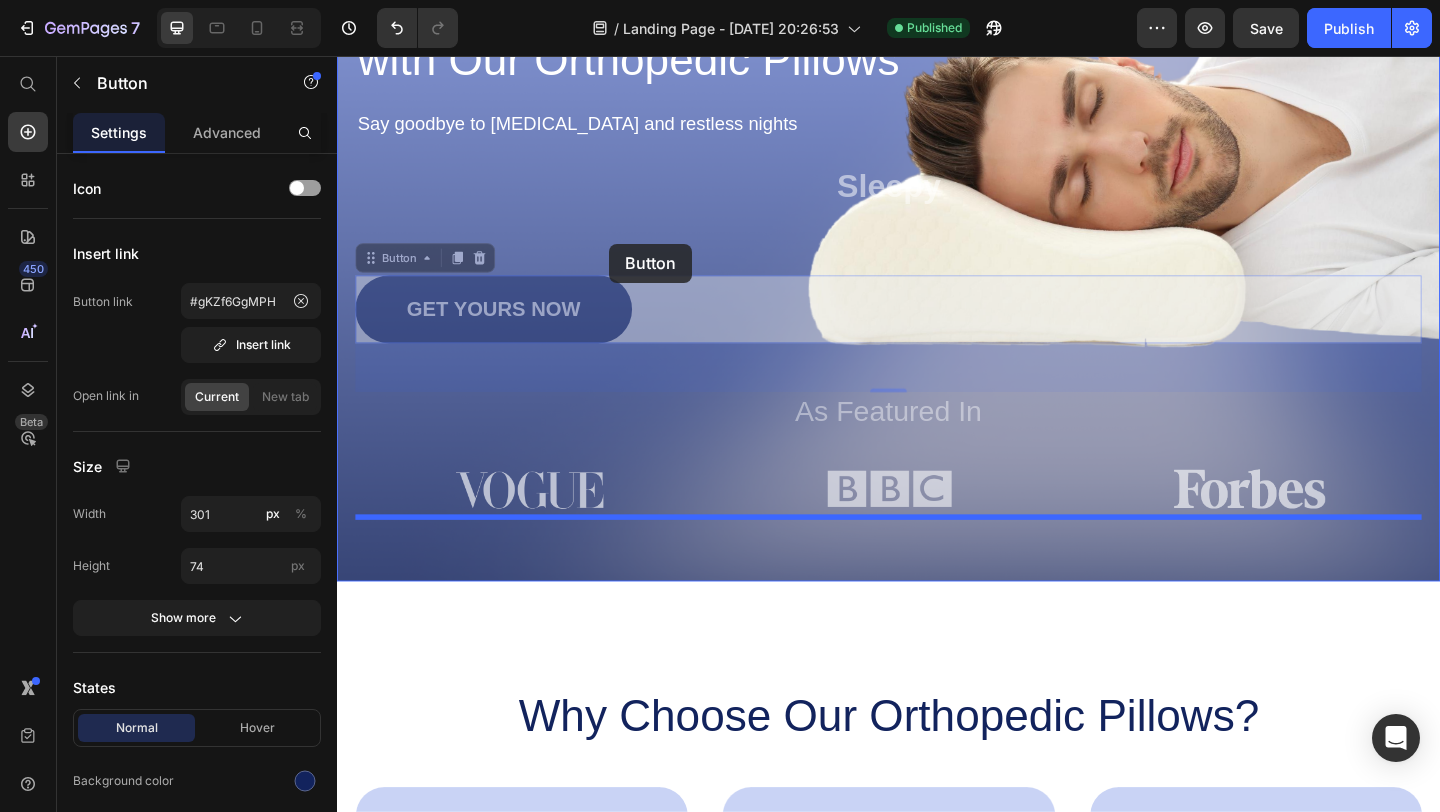 drag, startPoint x: 641, startPoint y: 323, endPoint x: 633, endPoint y: 261, distance: 62.514 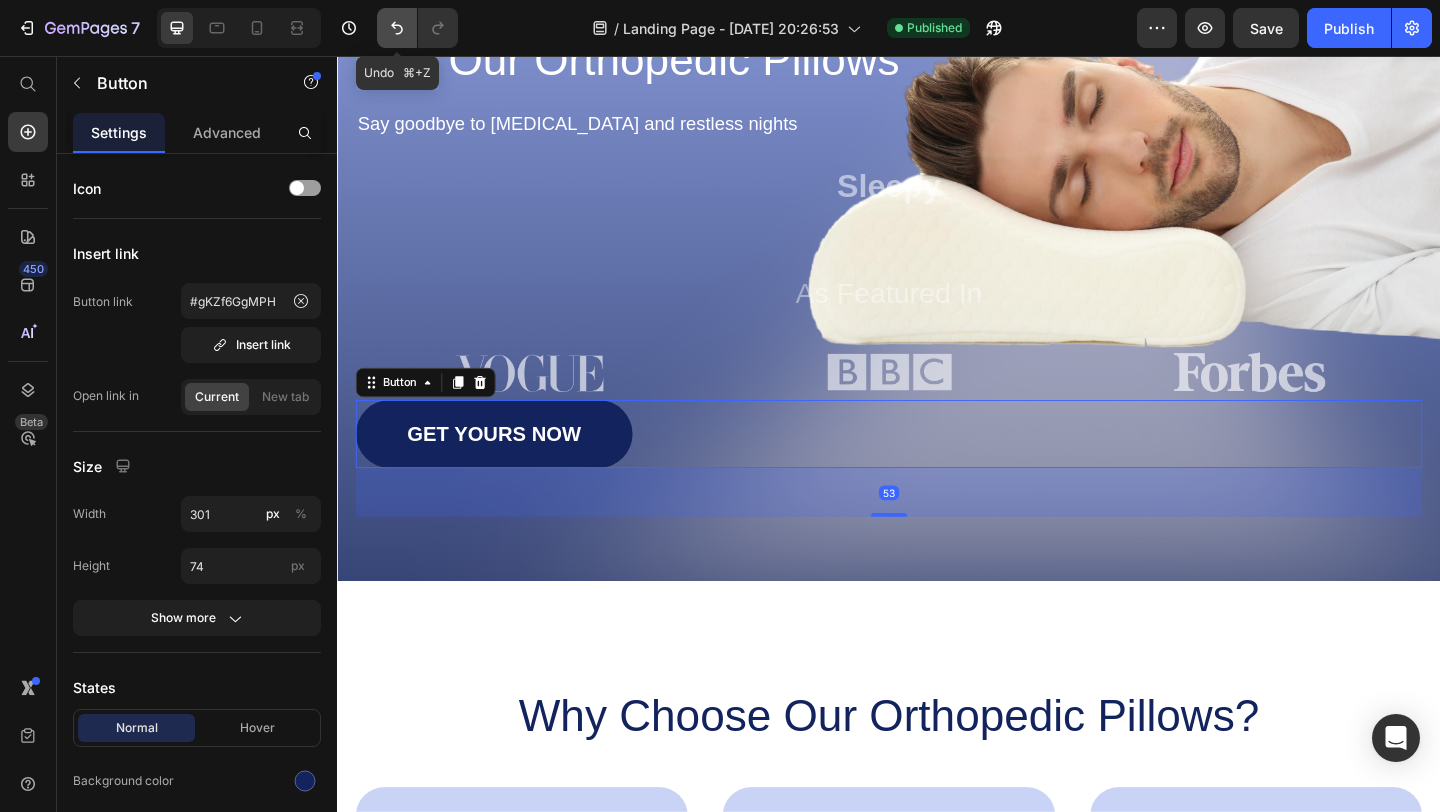 click 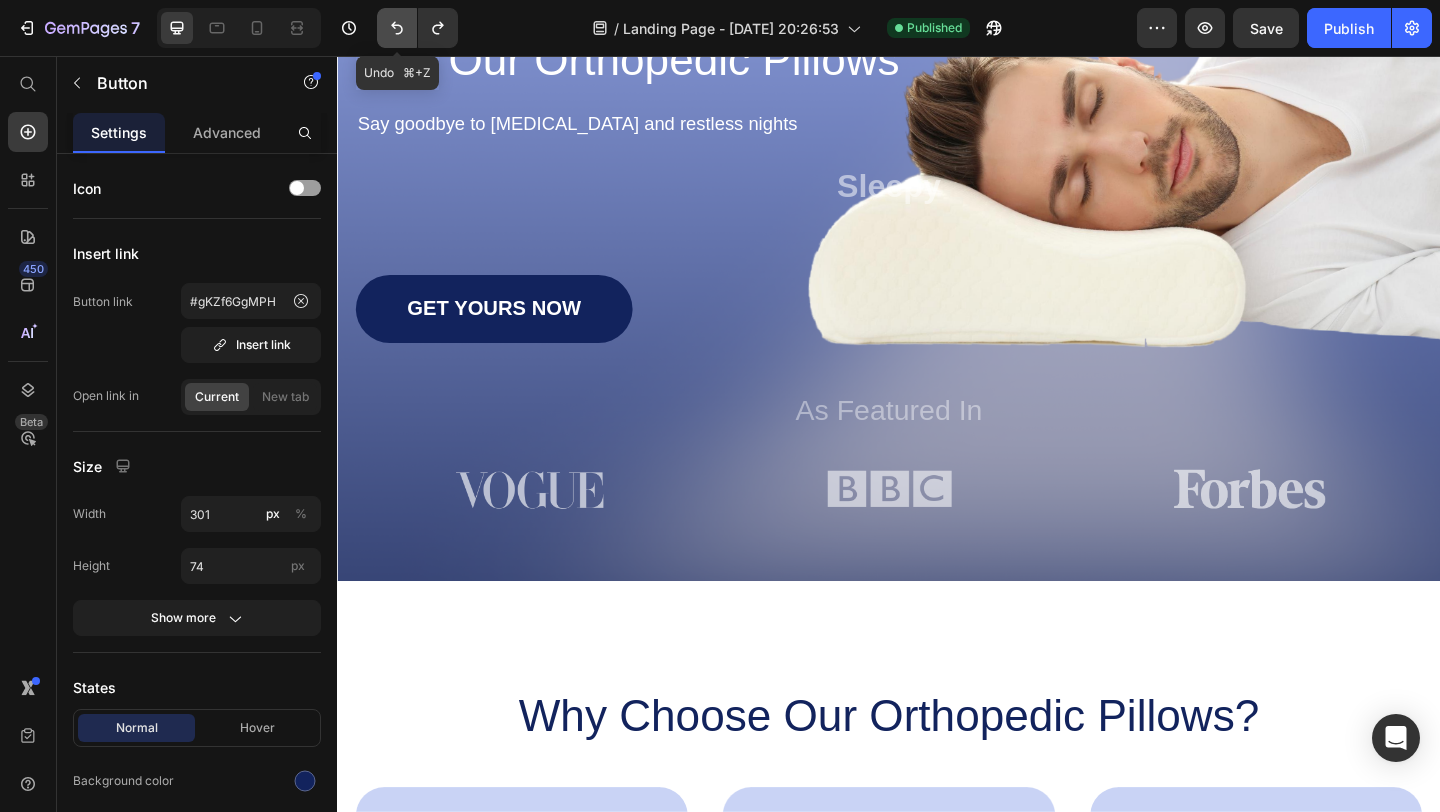 click 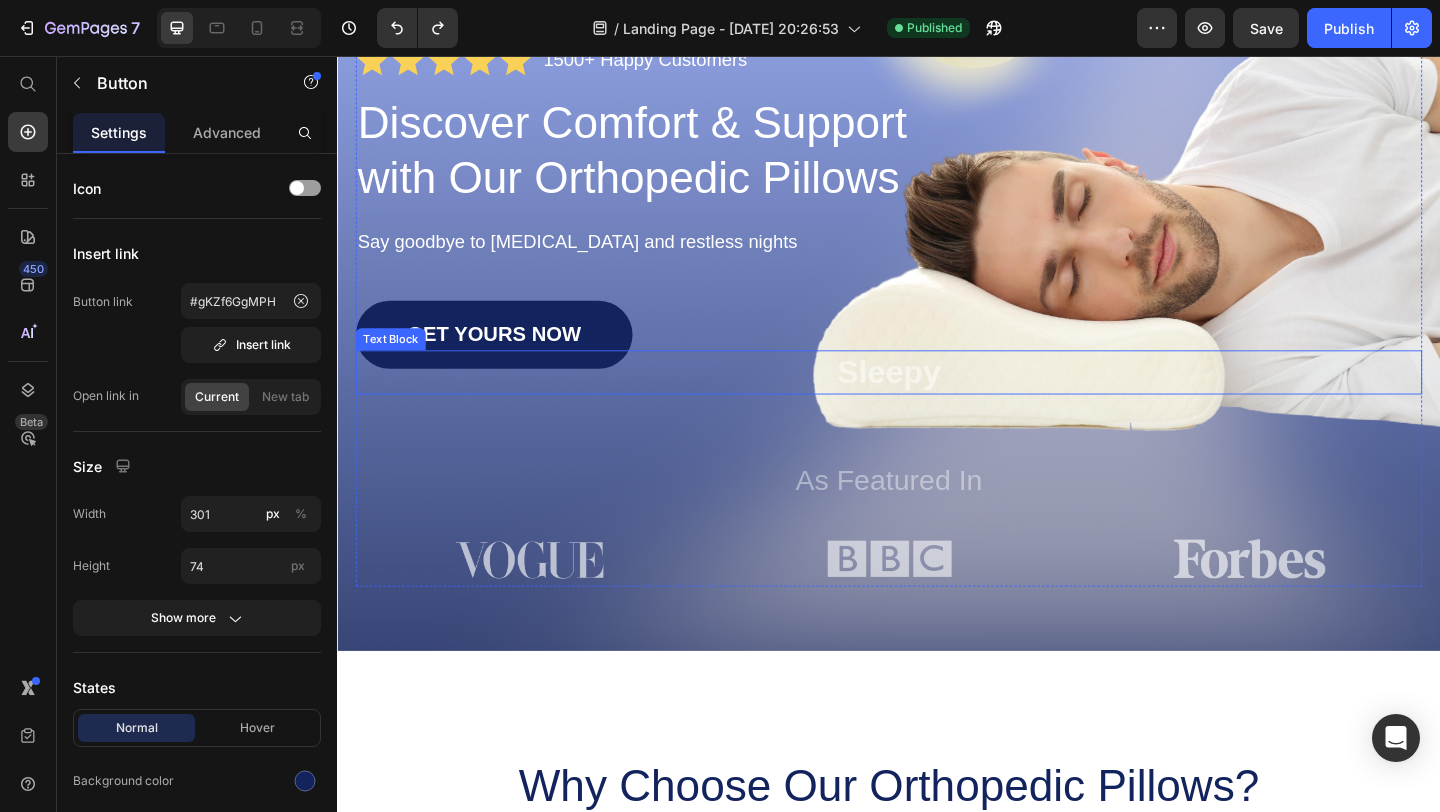 scroll, scrollTop: 244, scrollLeft: 0, axis: vertical 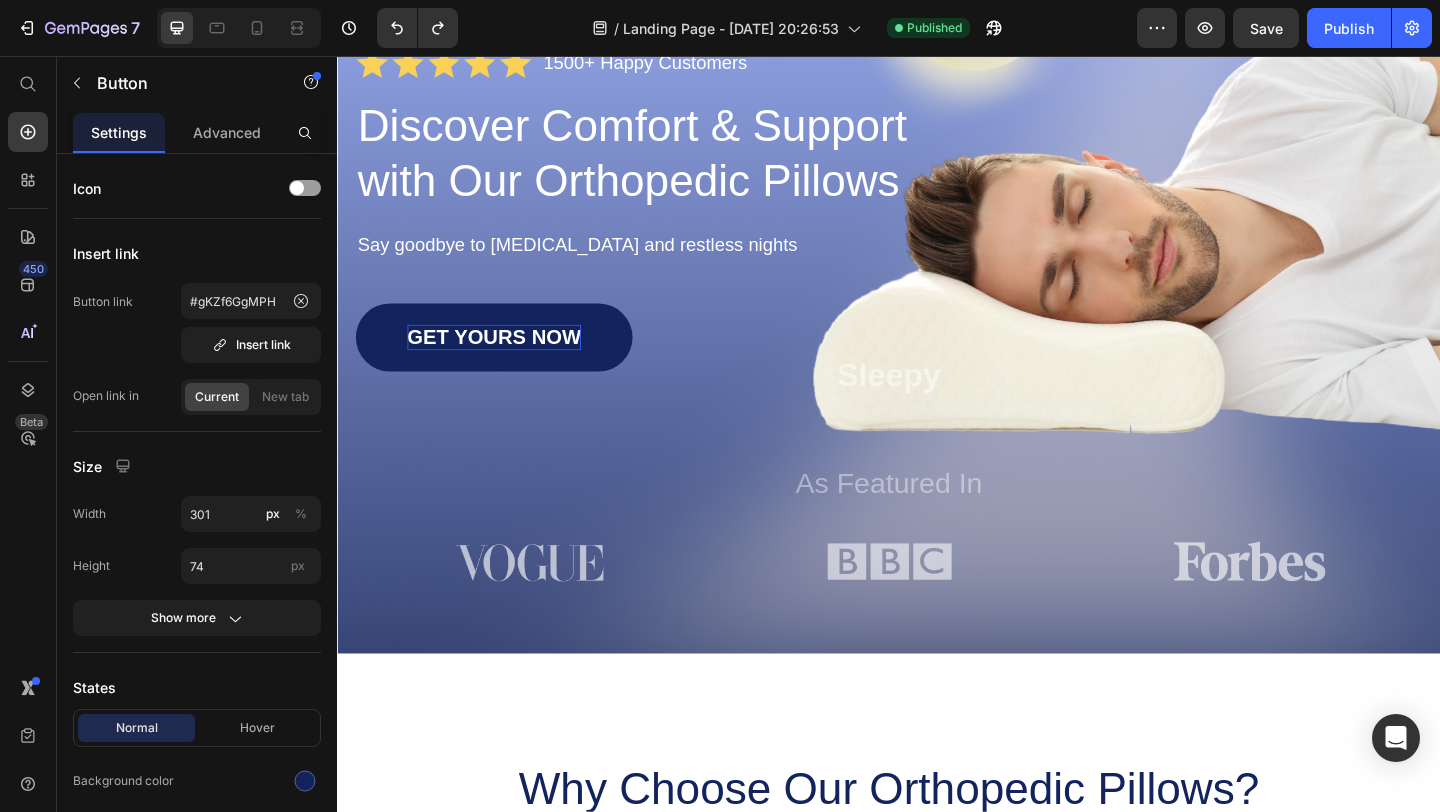 click on "GET YOURS NOW" at bounding box center [507, 362] 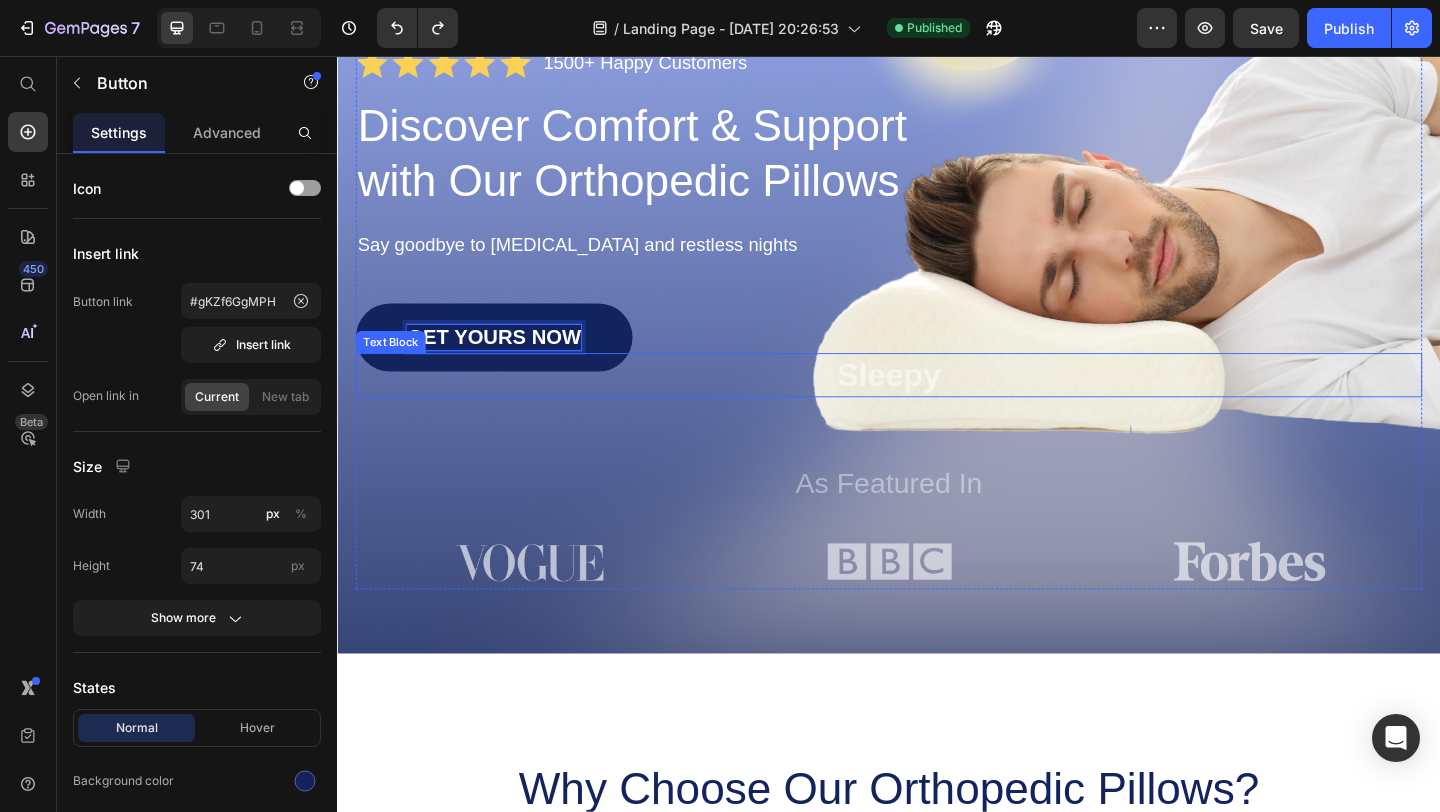 click on "Sleepy" at bounding box center (937, 403) 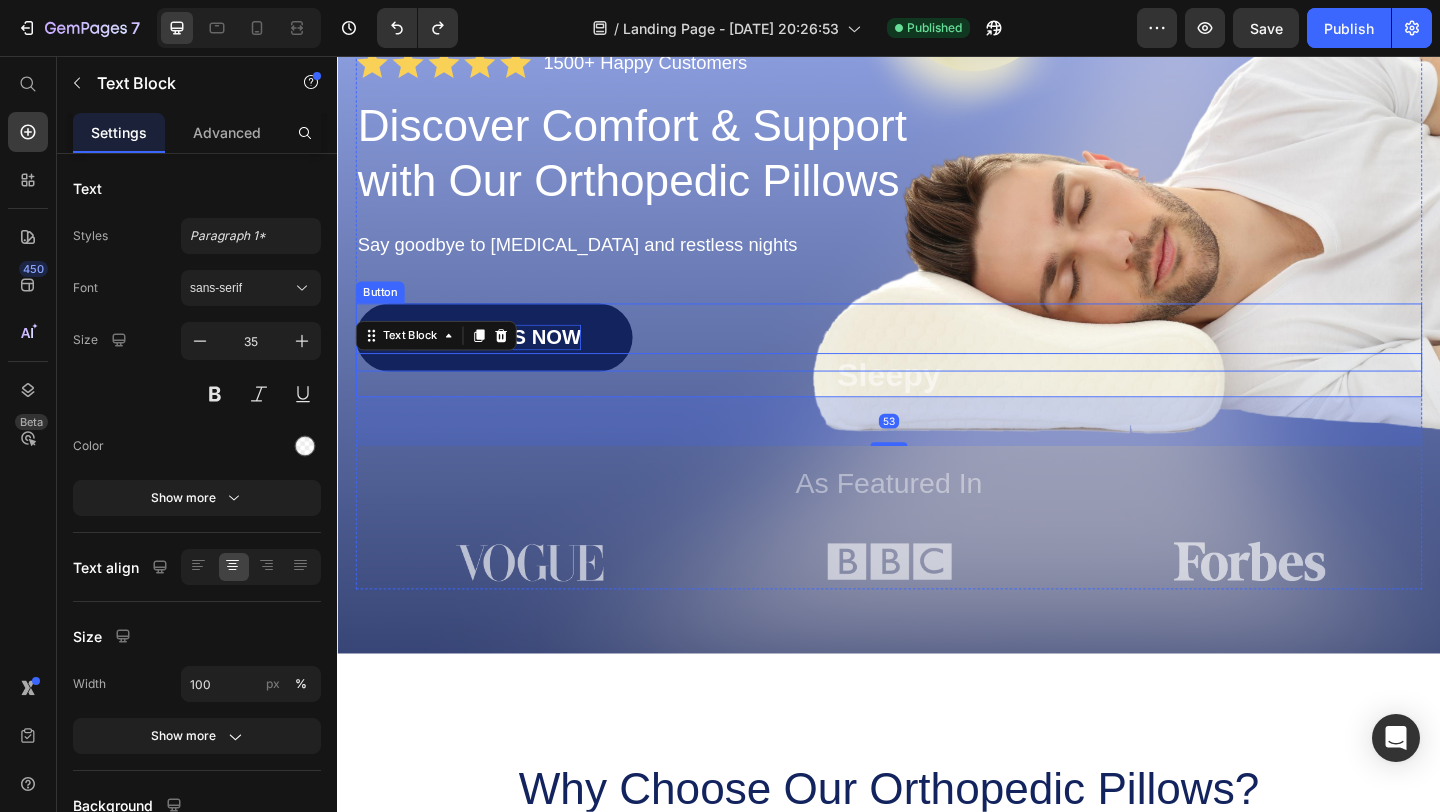 click on "GET YOURS NOW" at bounding box center (507, 362) 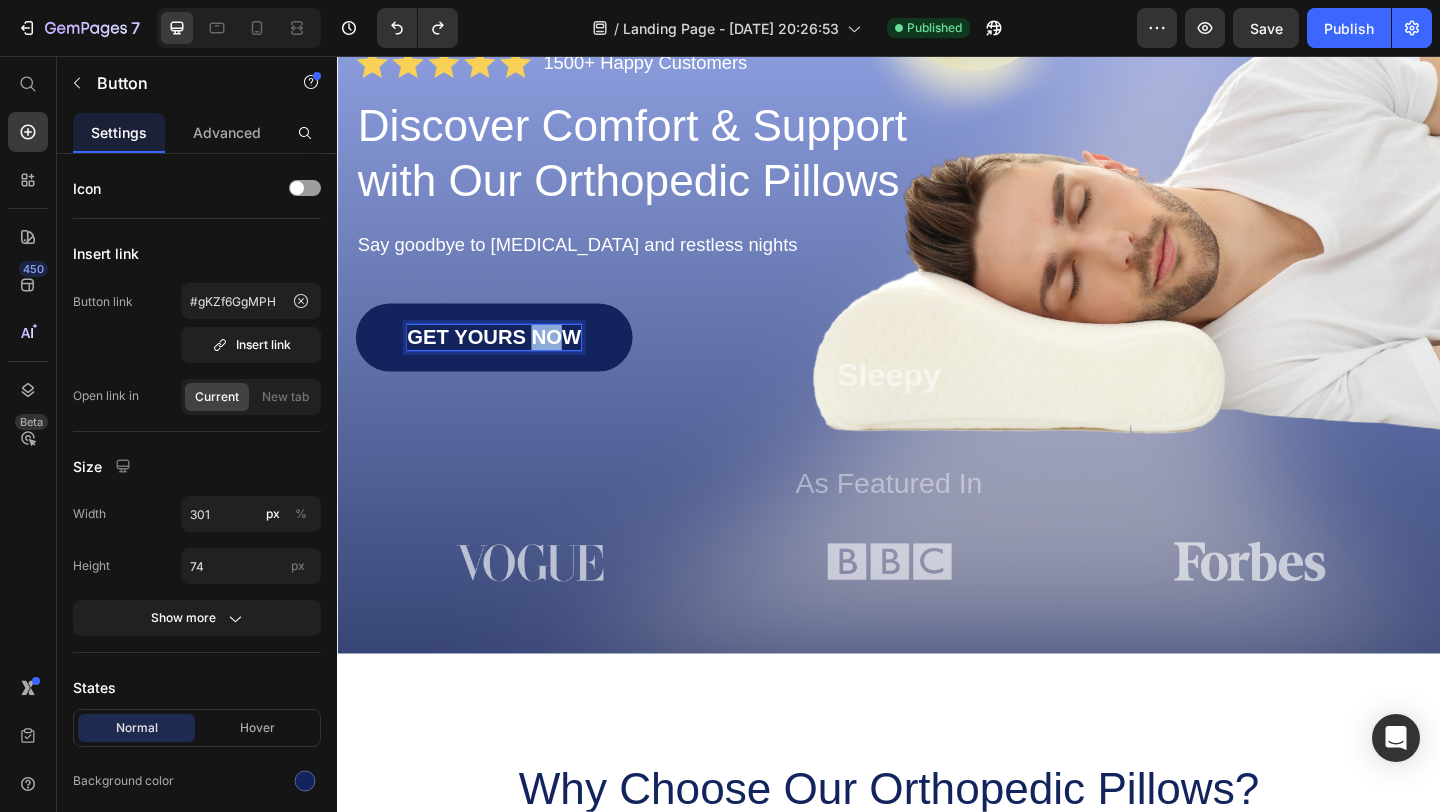 drag, startPoint x: 575, startPoint y: 354, endPoint x: 554, endPoint y: 355, distance: 21.023796 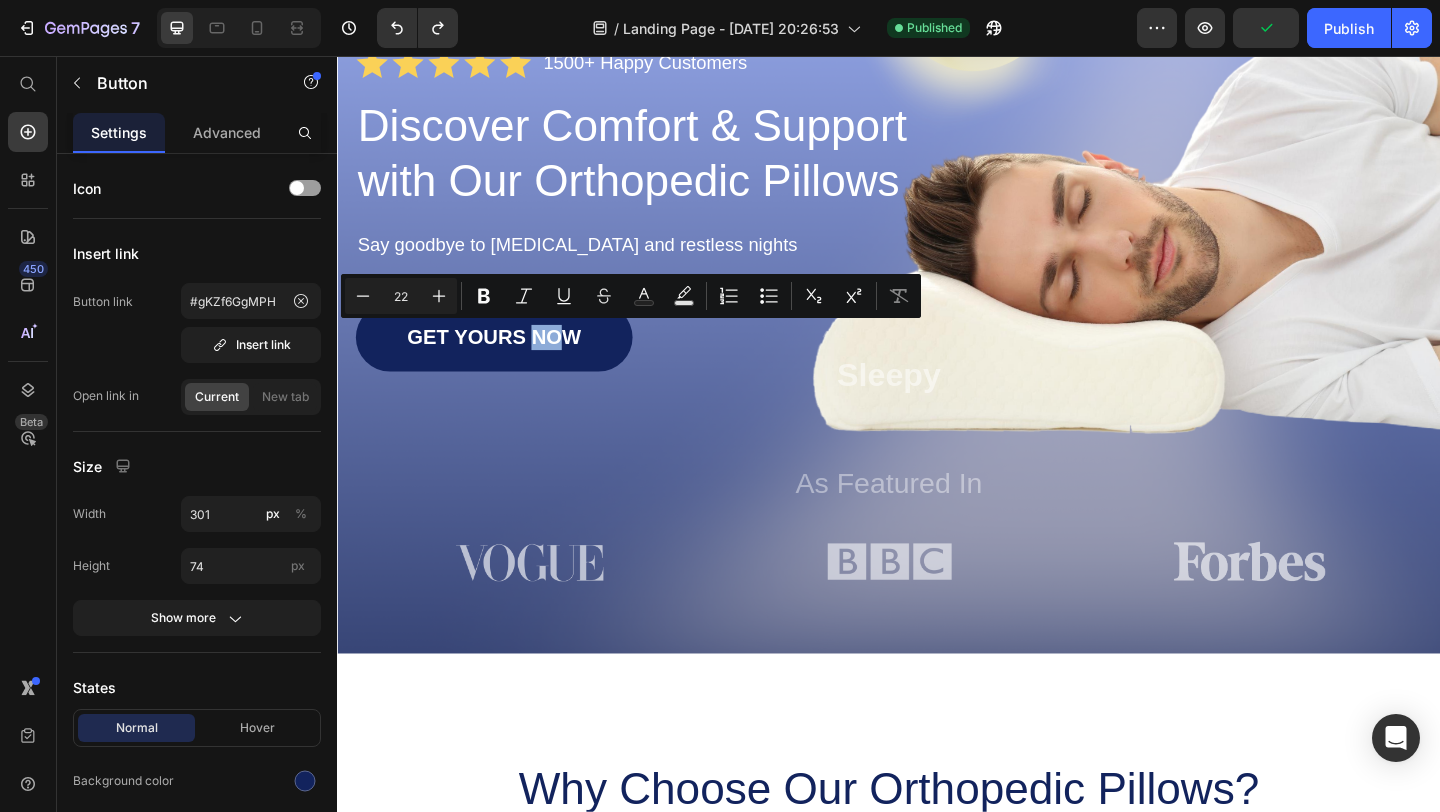 click on "GET YOURS NOW" at bounding box center (507, 362) 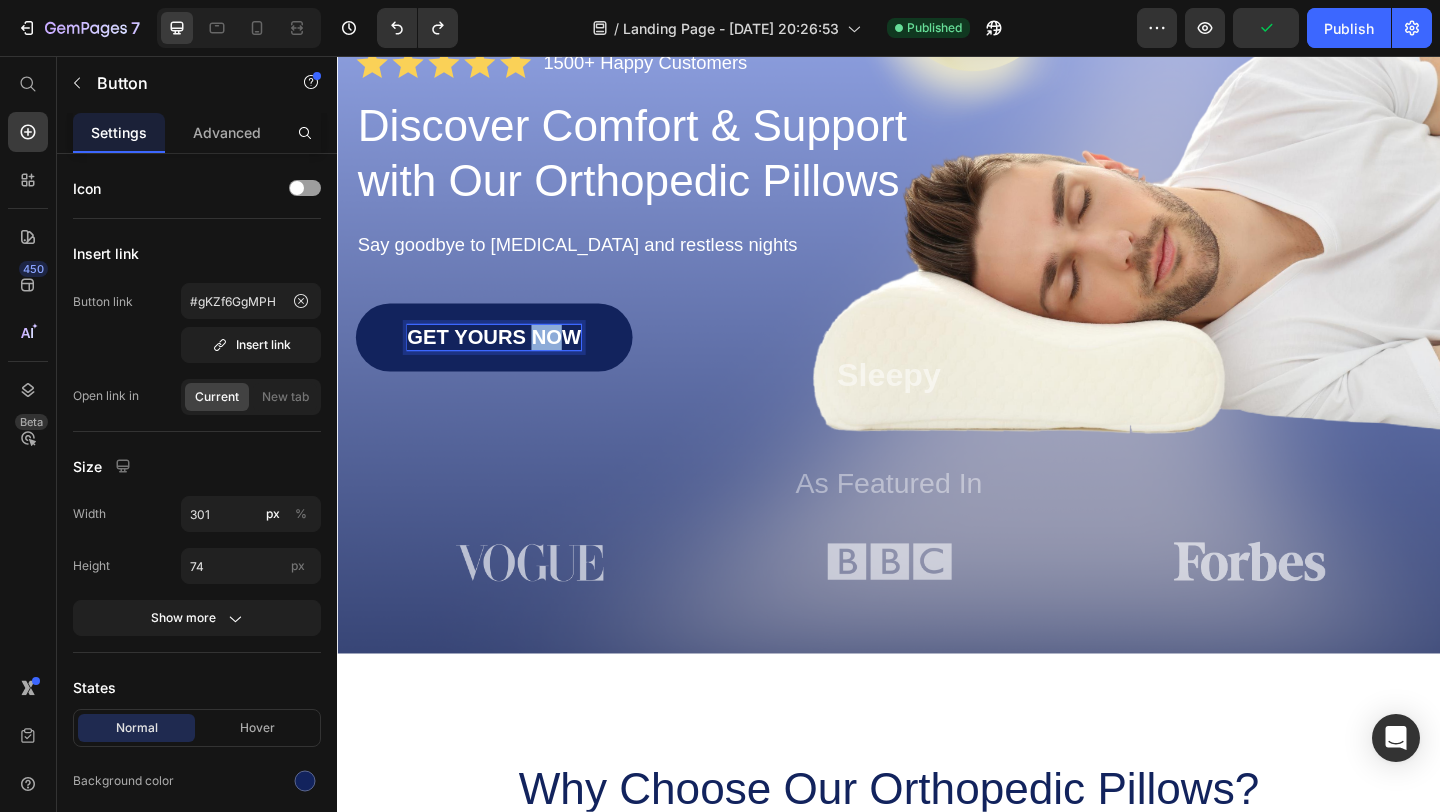 click on "GET YOURS NOW" at bounding box center (507, 362) 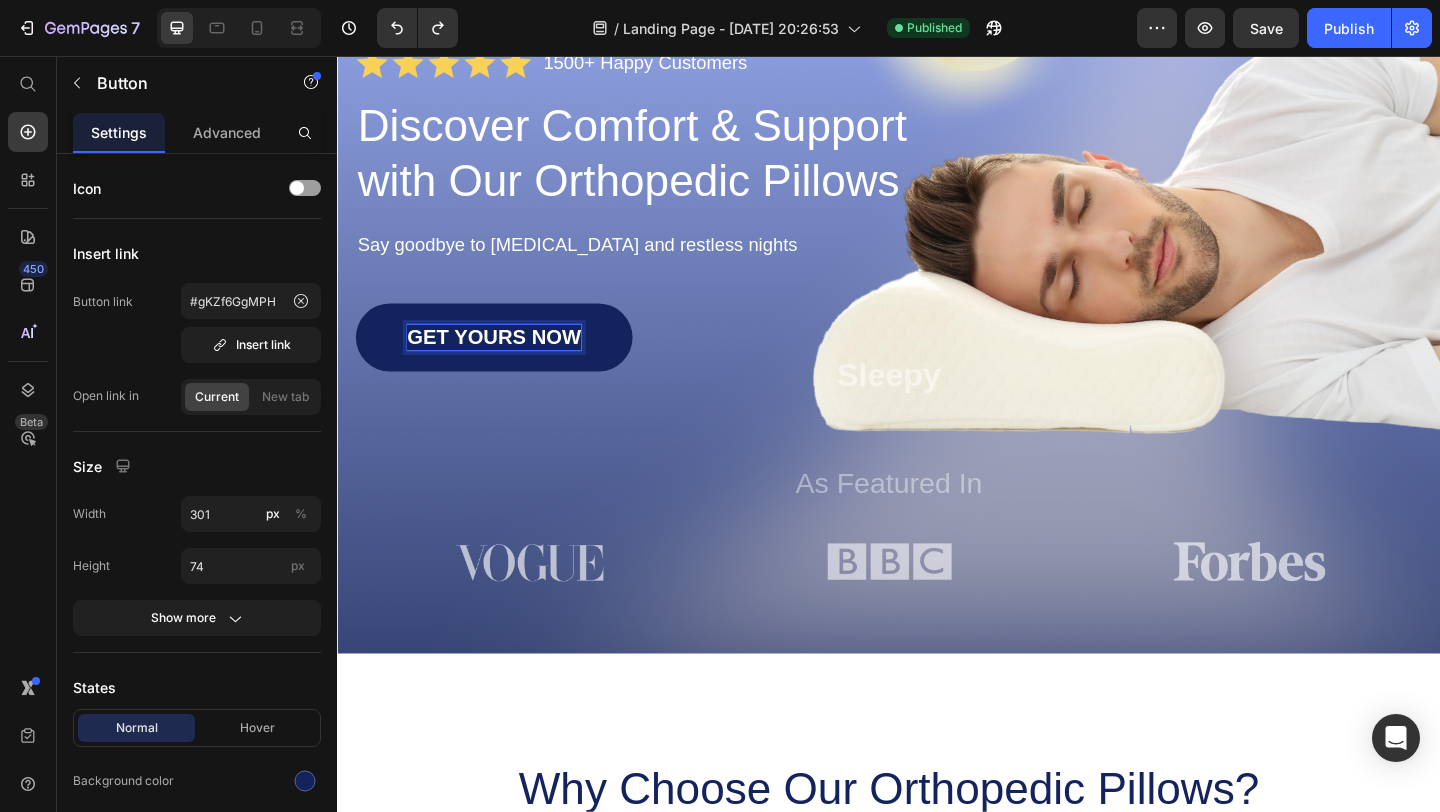 click on "Image Shop Now Button Row
Icon
Icon
Icon
Icon
Icon Icon List 1500+ Happy Customers Text Block Row Discover Comfort & Support with Our Orthopedic Pillows Heading Say goodbye to [MEDICAL_DATA] and restless nights Text Block GET YOURS NOW Button   0 Sleepy Text Block As Featured In Text Block Image Image Image Row" at bounding box center [937, 265] 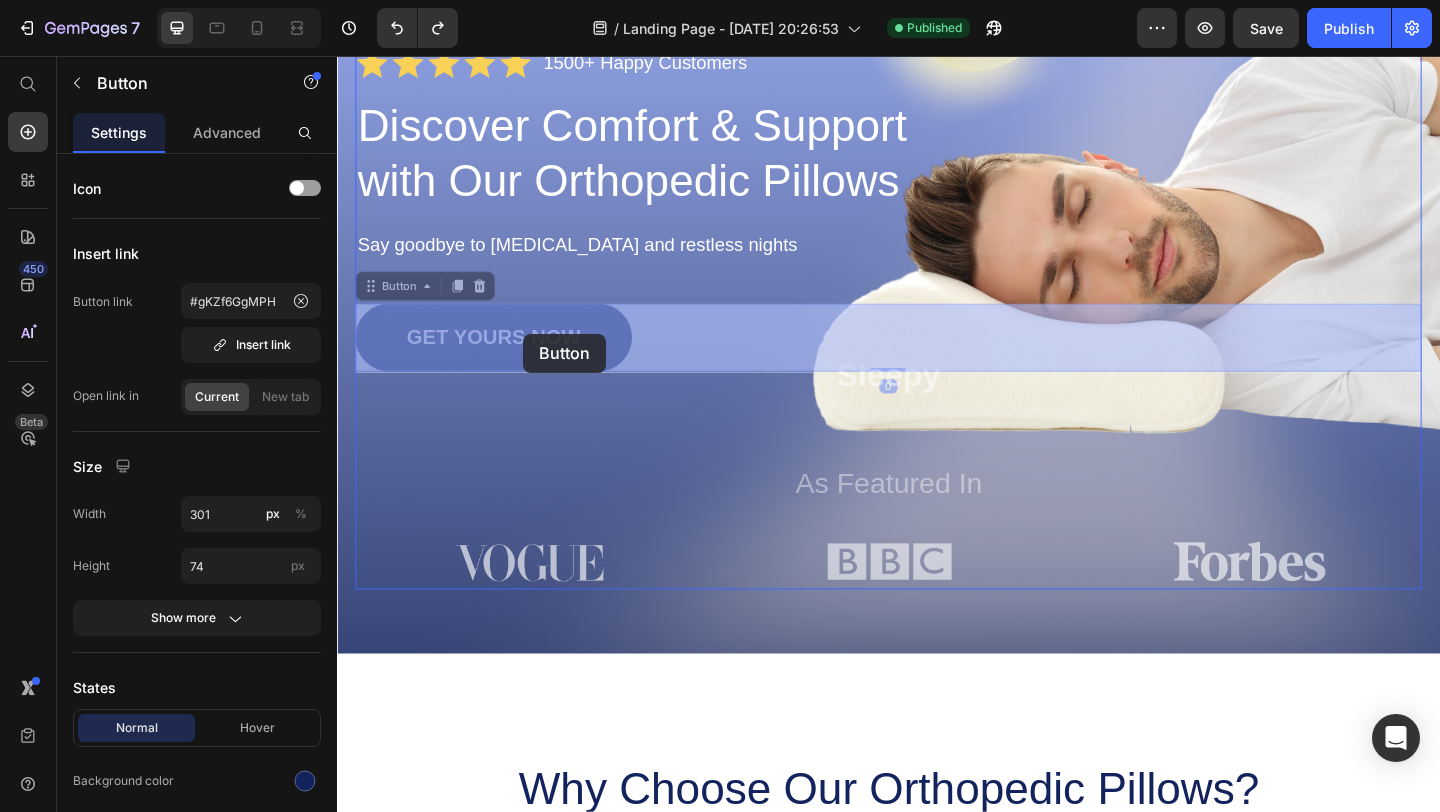 drag, startPoint x: 537, startPoint y: 362, endPoint x: 519, endPoint y: 358, distance: 18.439089 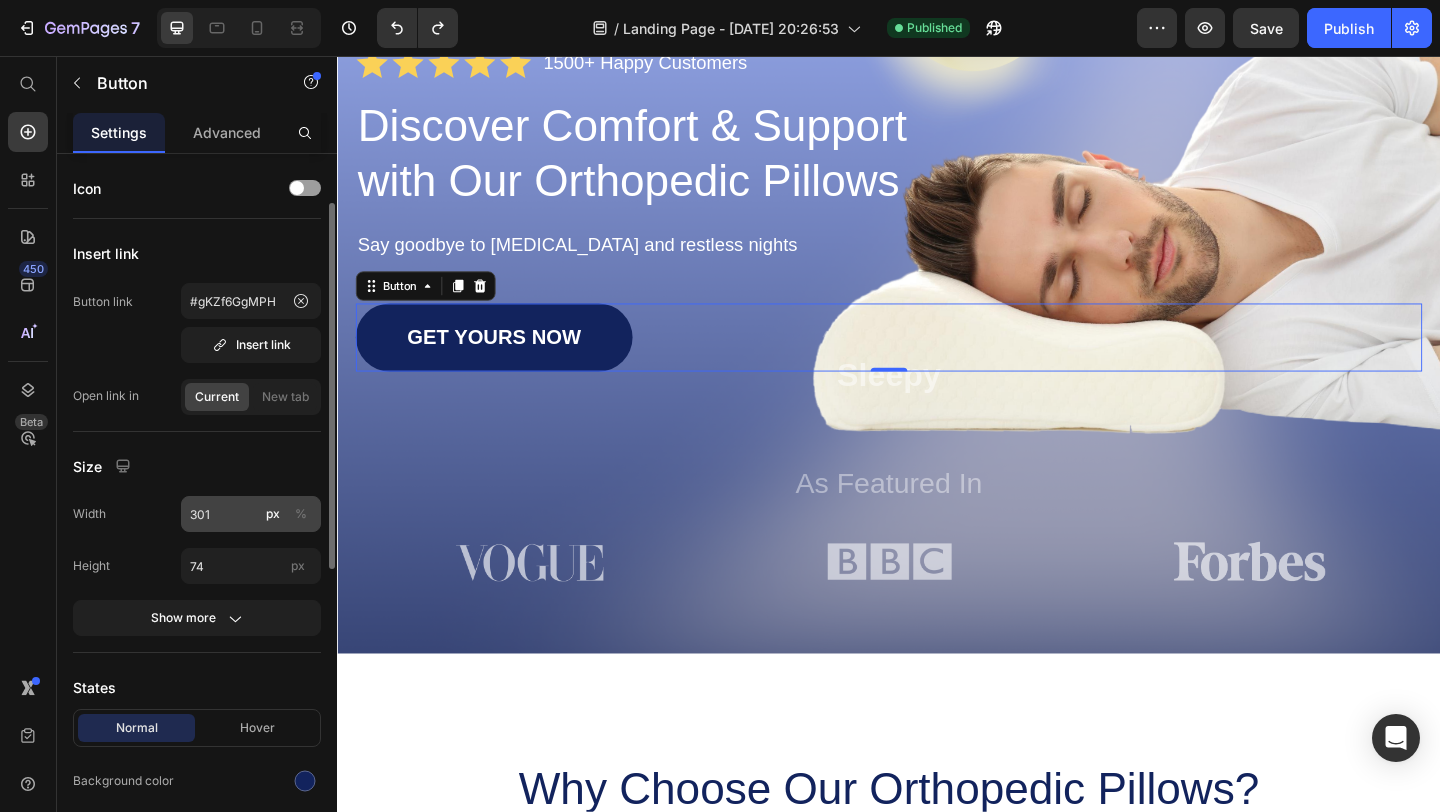 scroll, scrollTop: 286, scrollLeft: 0, axis: vertical 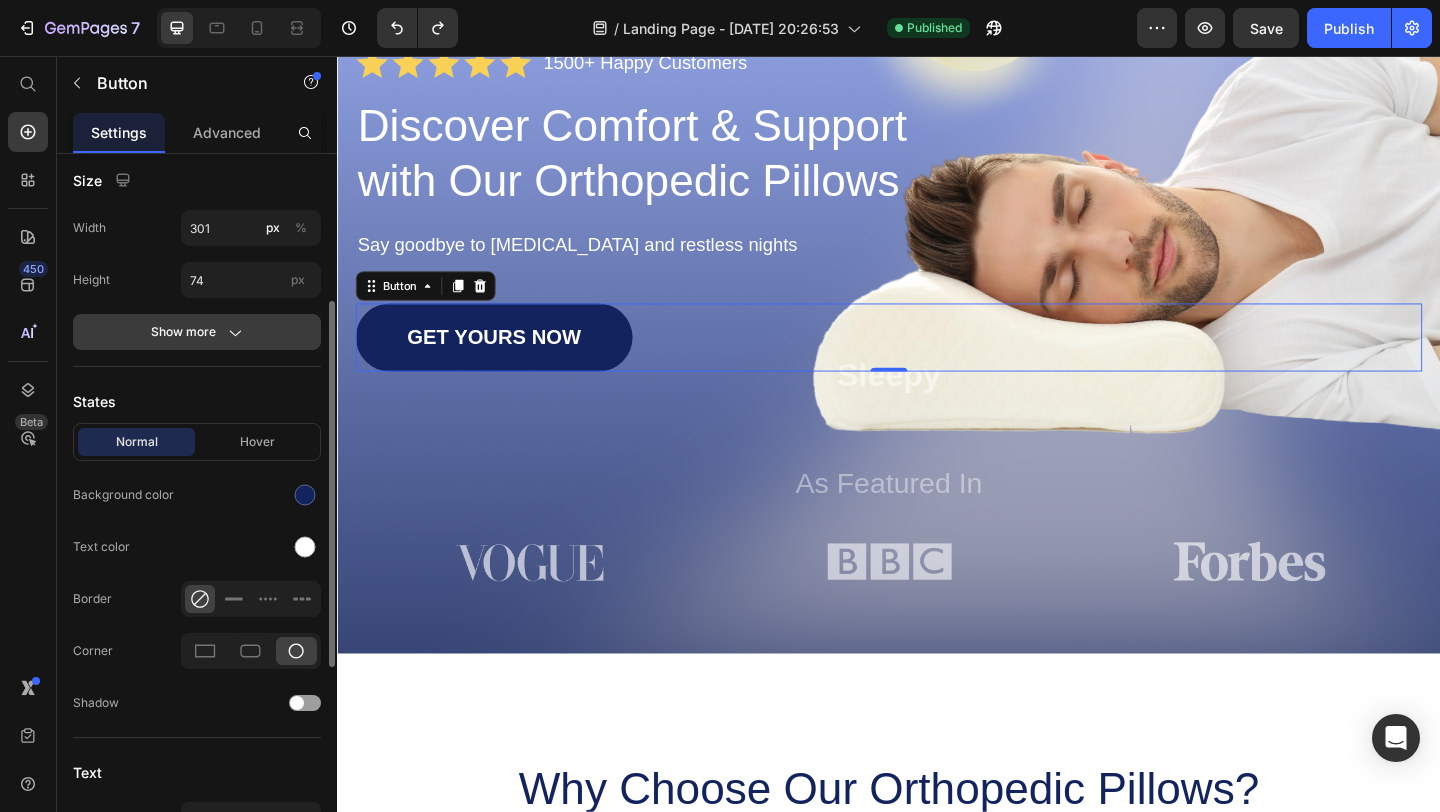 click on "Show more" at bounding box center [197, 332] 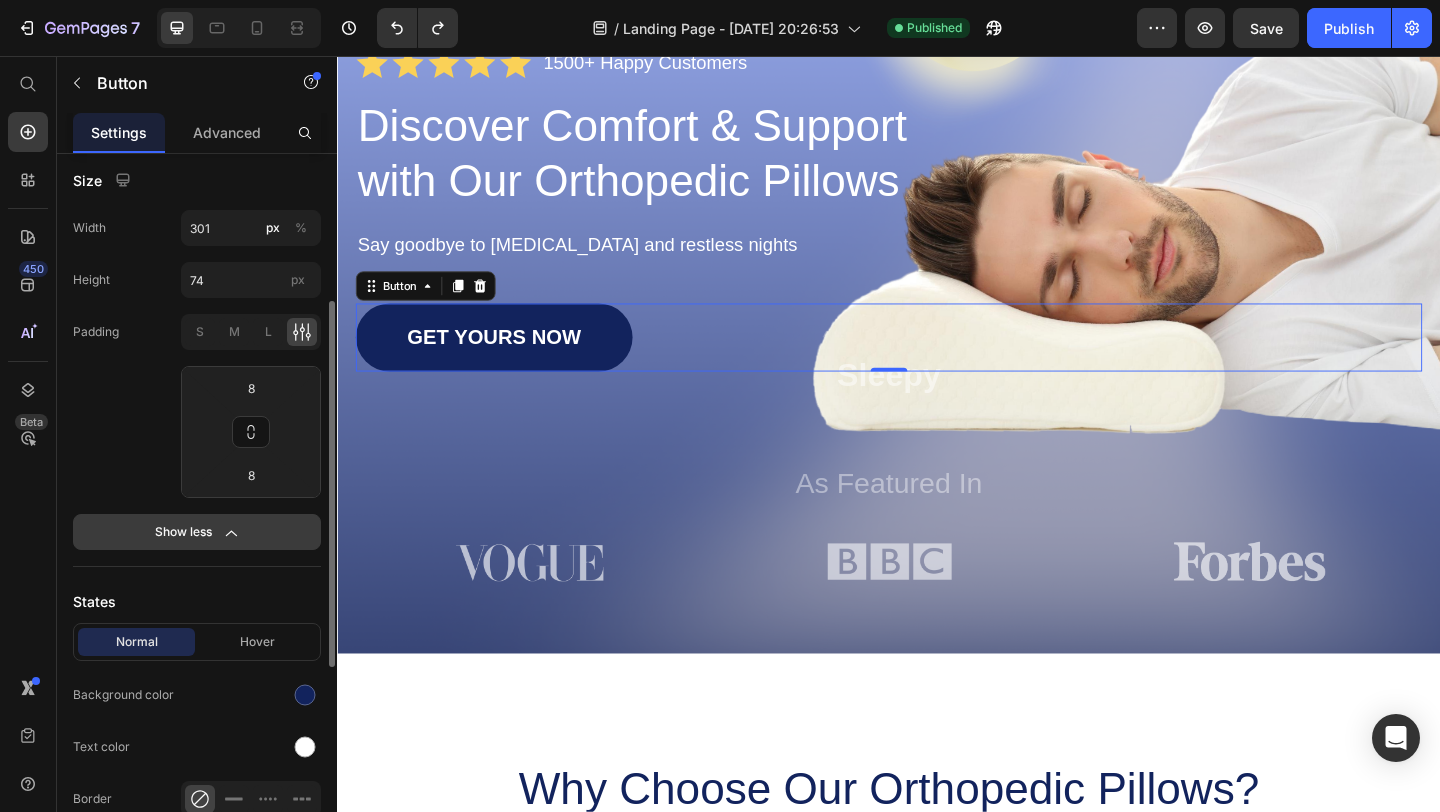 click on "Show less" at bounding box center (197, 532) 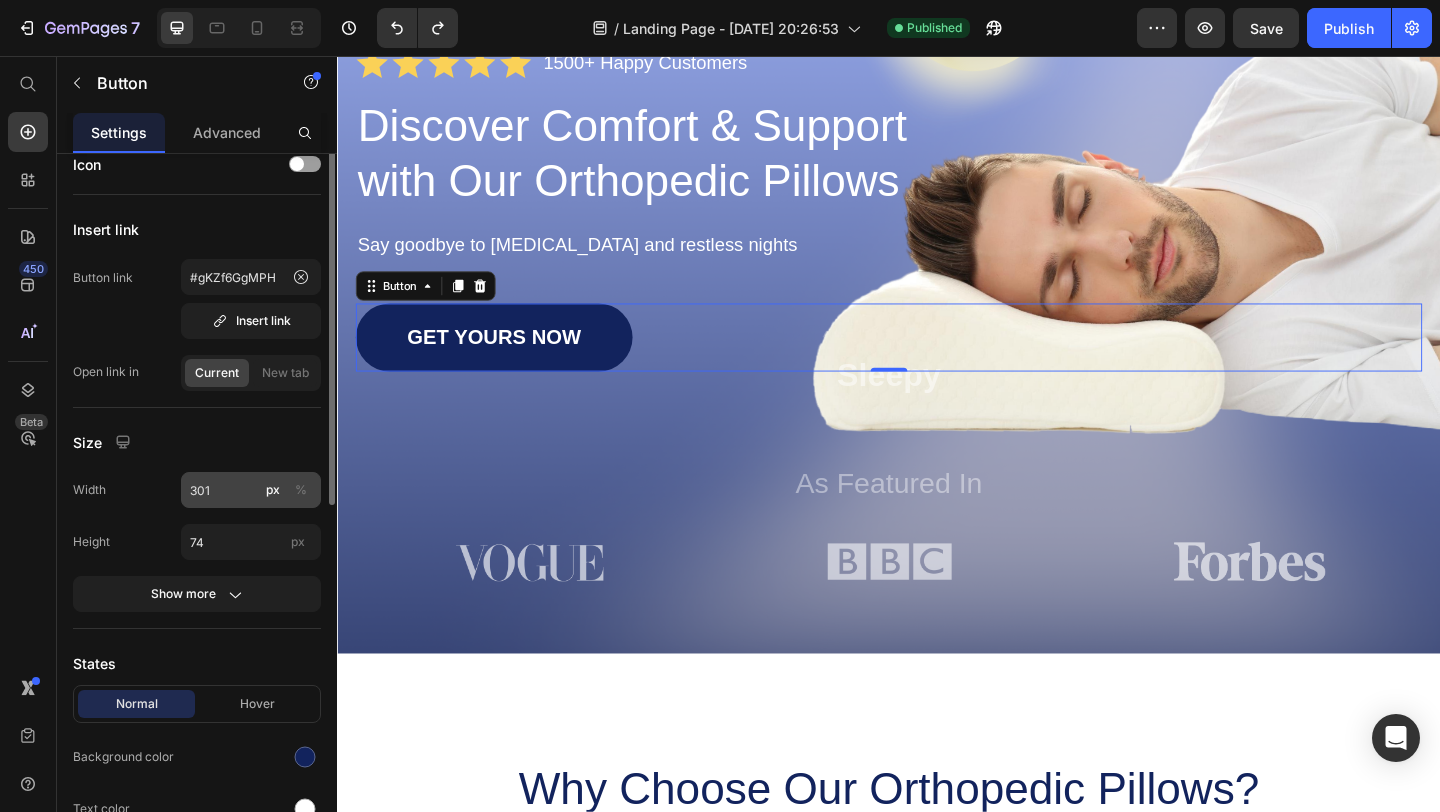scroll, scrollTop: 0, scrollLeft: 0, axis: both 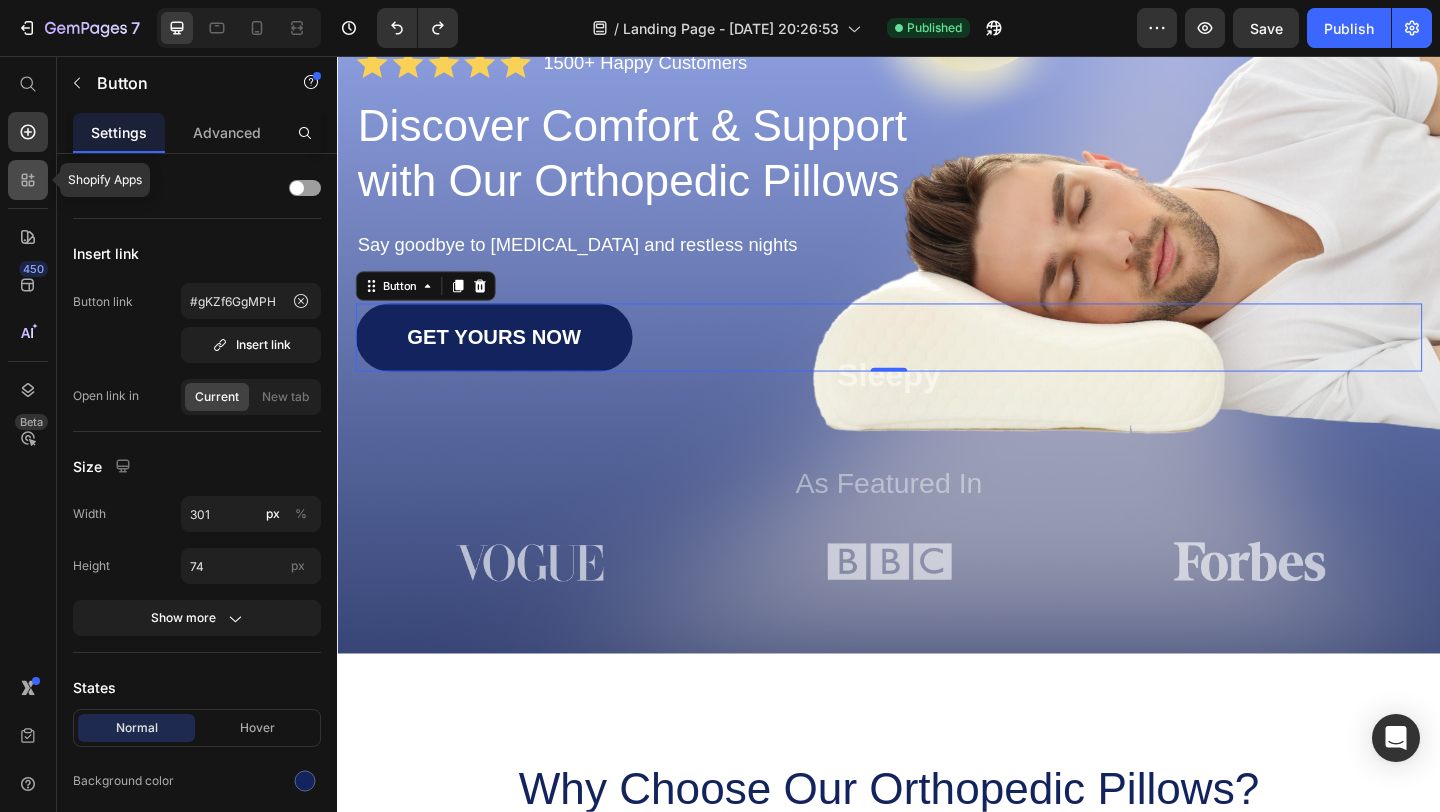 click 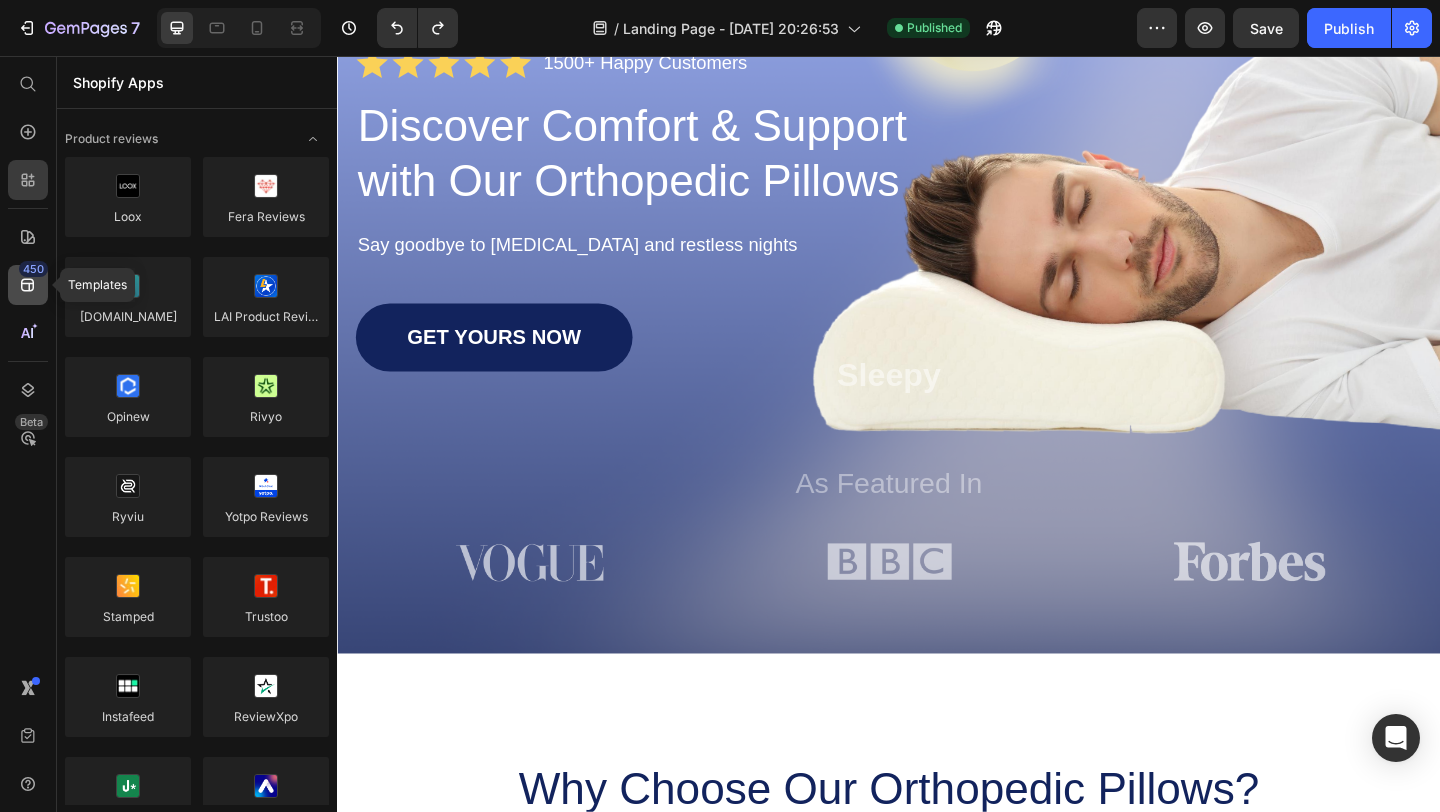 click on "450" at bounding box center (33, 269) 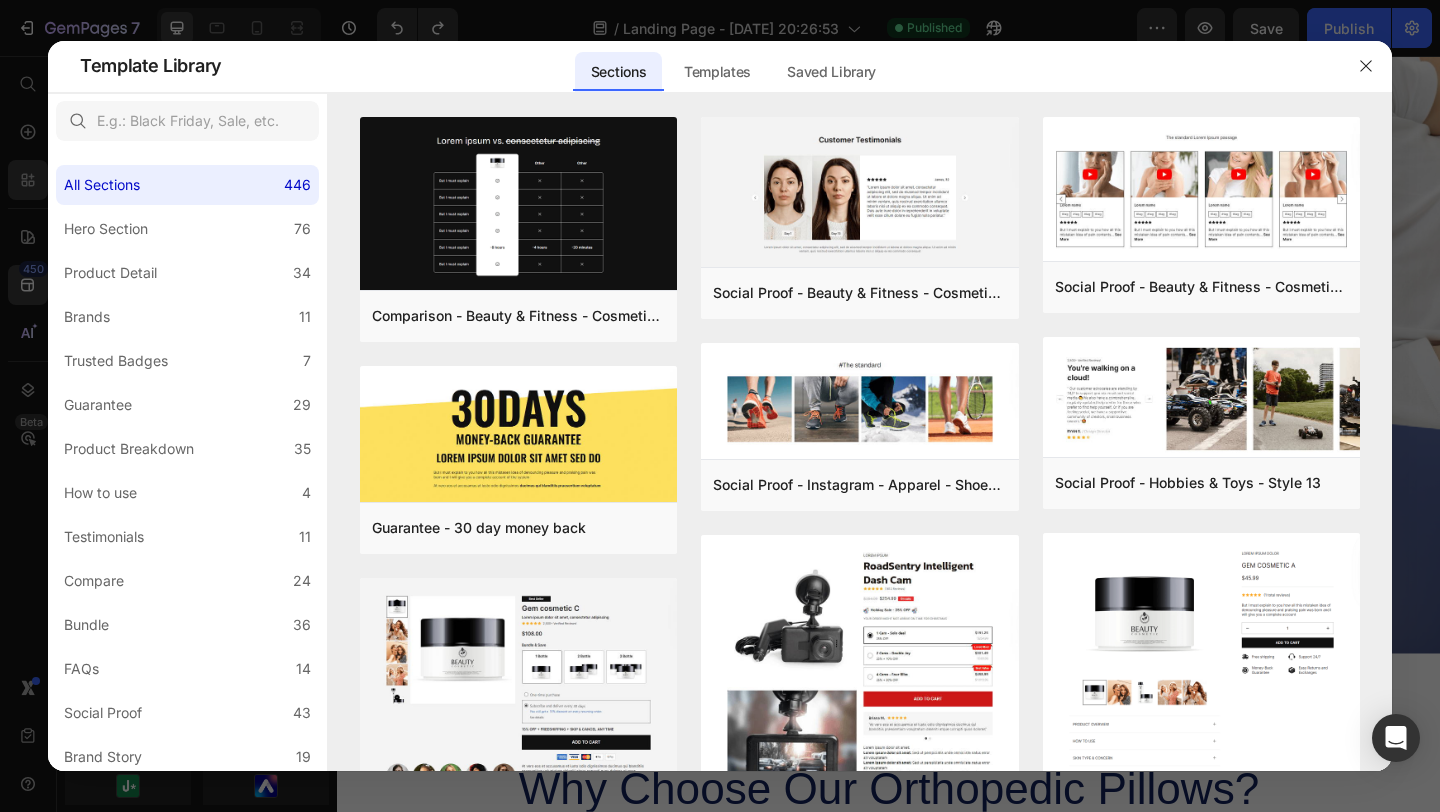 click at bounding box center (720, 406) 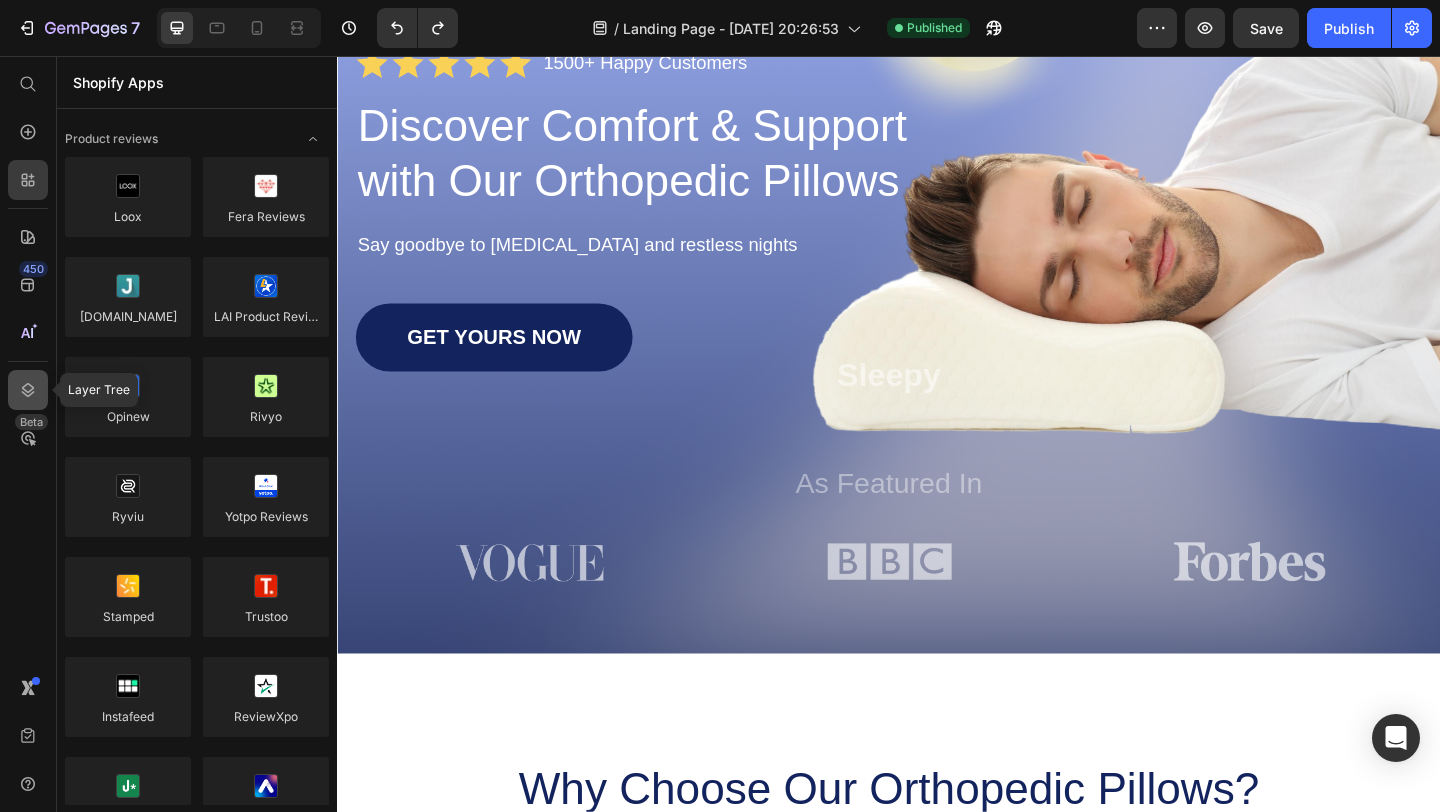 click 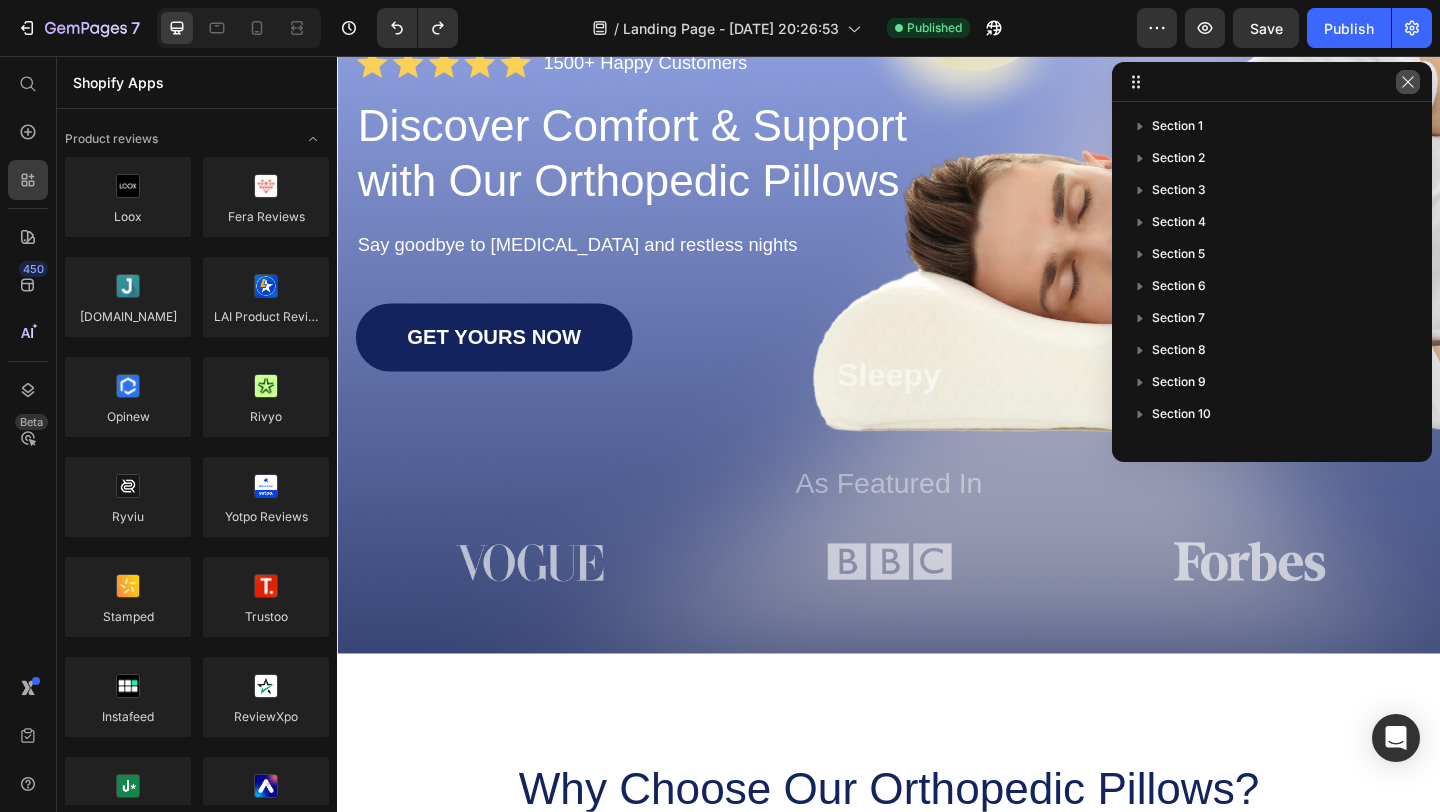 click 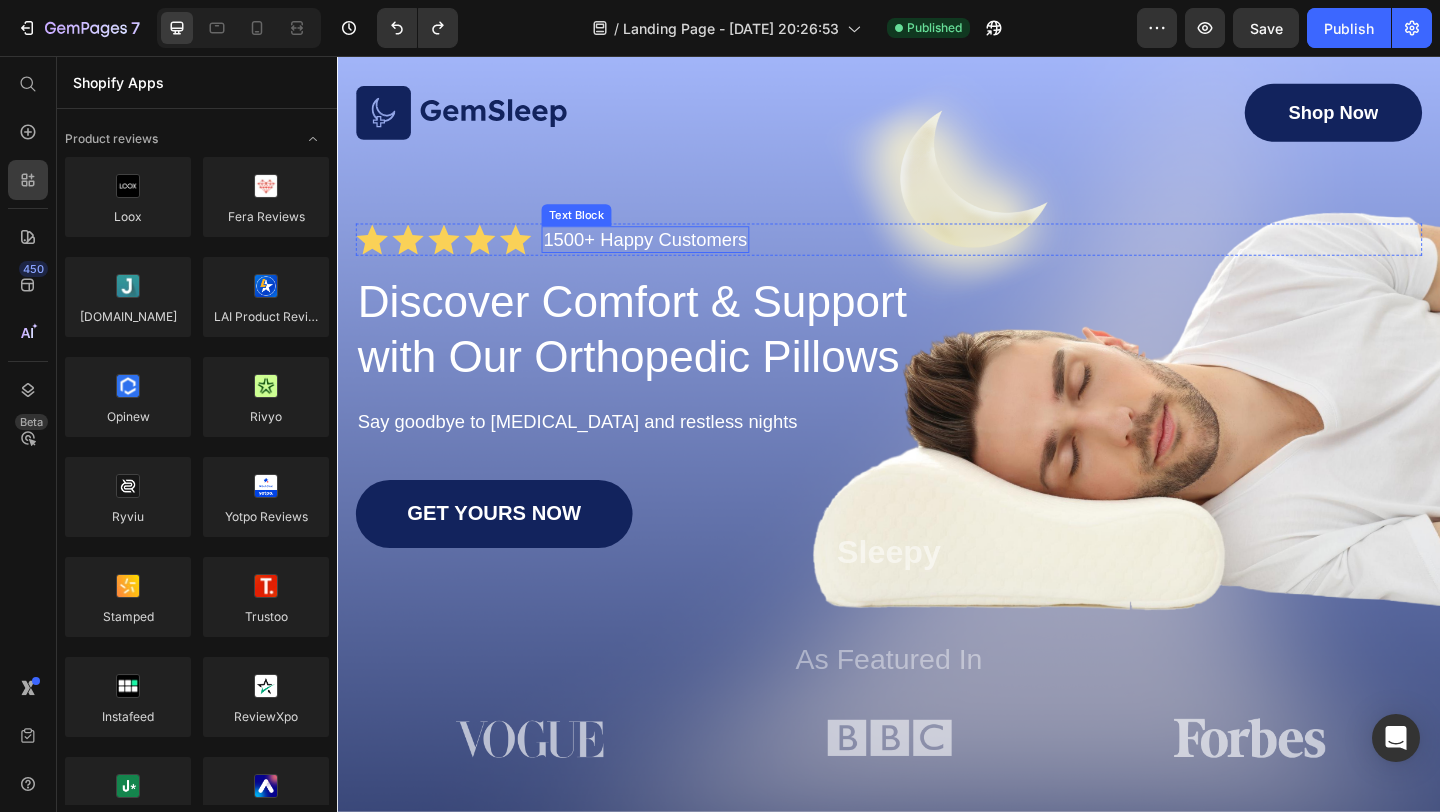 scroll, scrollTop: 0, scrollLeft: 0, axis: both 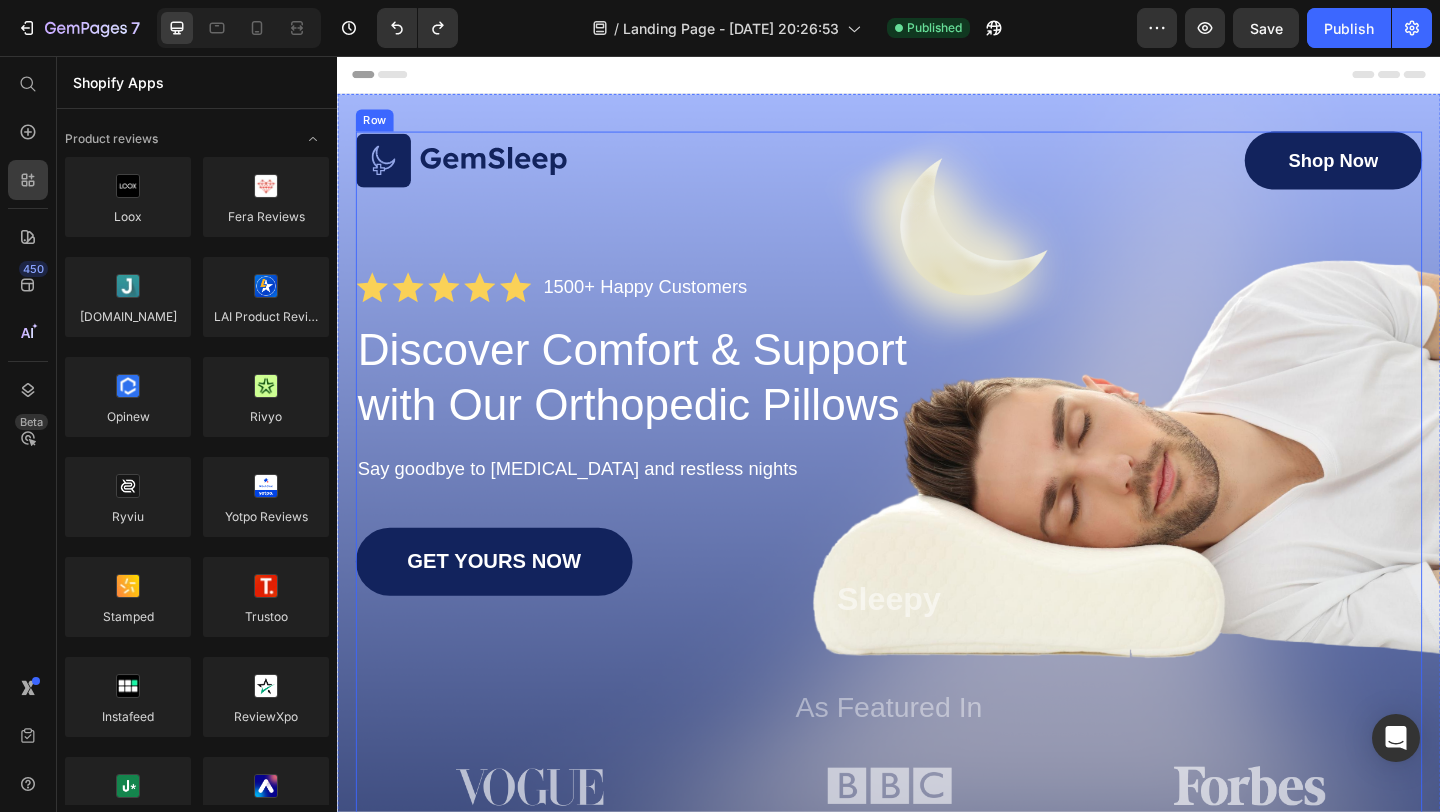 click on "Image Shop Now Button Row
Icon
Icon
Icon
Icon
Icon Icon List 1500+ Happy Customers Text Block Row Discover Comfort & Support with Our Orthopedic Pillows Heading Say goodbye to [MEDICAL_DATA] and restless nights Text Block GET YOURS NOW Button Sleepy Text Block As Featured In Text Block Image Image Image Row" at bounding box center (937, 509) 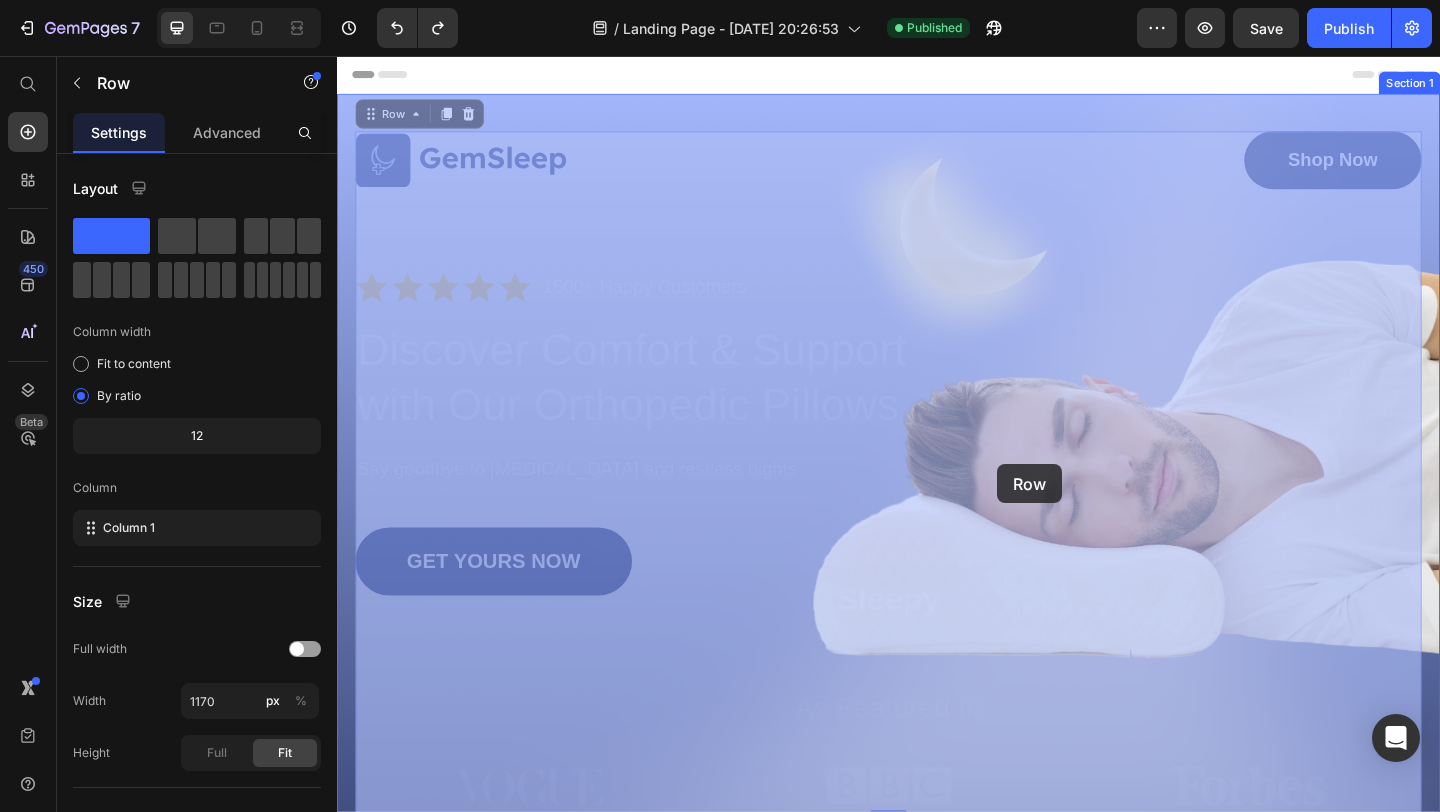 drag, startPoint x: 1176, startPoint y: 482, endPoint x: 1055, endPoint y: 500, distance: 122.33152 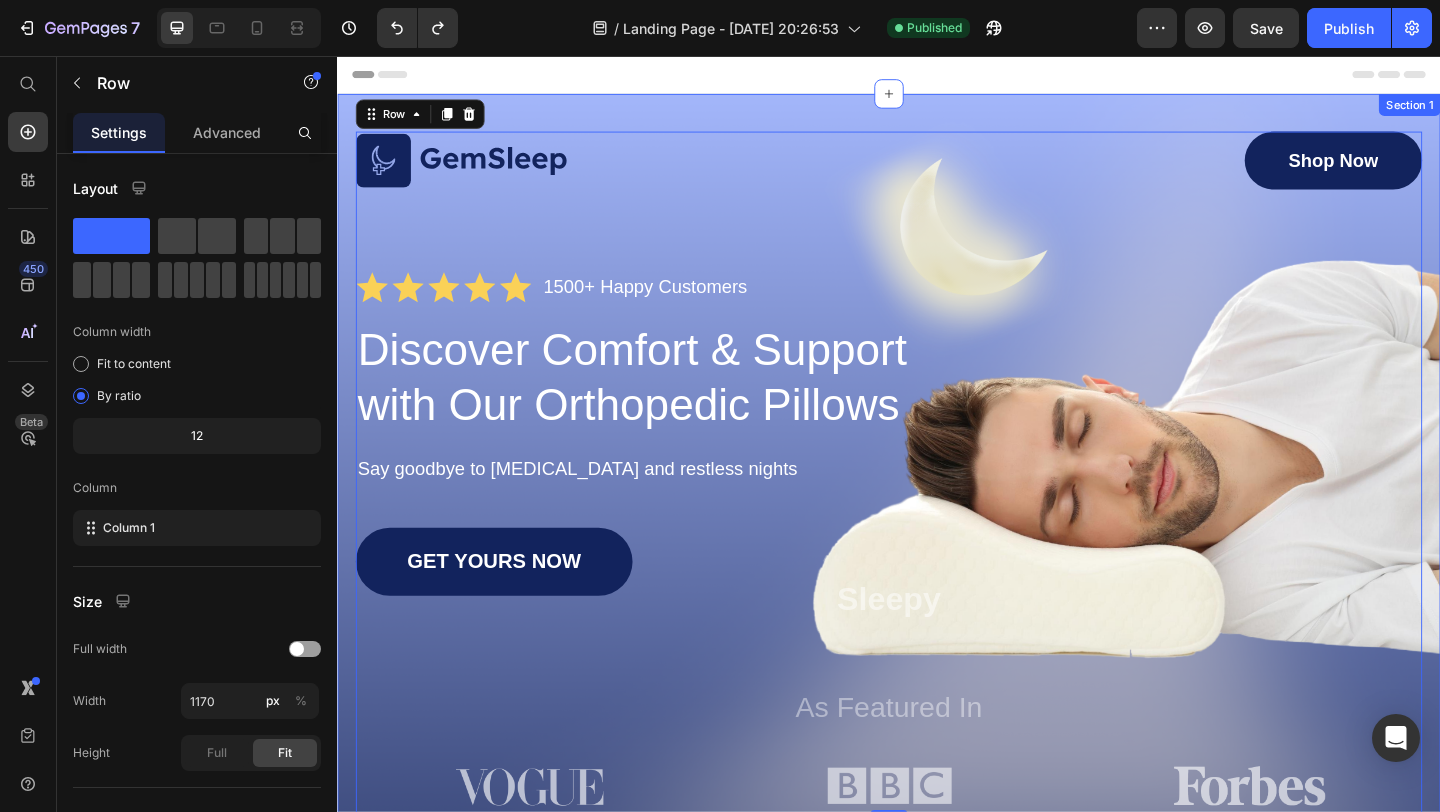 click on "Image Shop Now Button Row
Icon
Icon
Icon
Icon
Icon Icon List 1500+ Happy Customers Text Block Row Discover Comfort & Support with Our Orthopedic Pillows Heading Say goodbye to [MEDICAL_DATA] and restless nights Text Block GET YOURS NOW Button Sleepy Text Block As Featured In Text Block Image Image Image Row Row   0 Section 1" at bounding box center (937, 523) 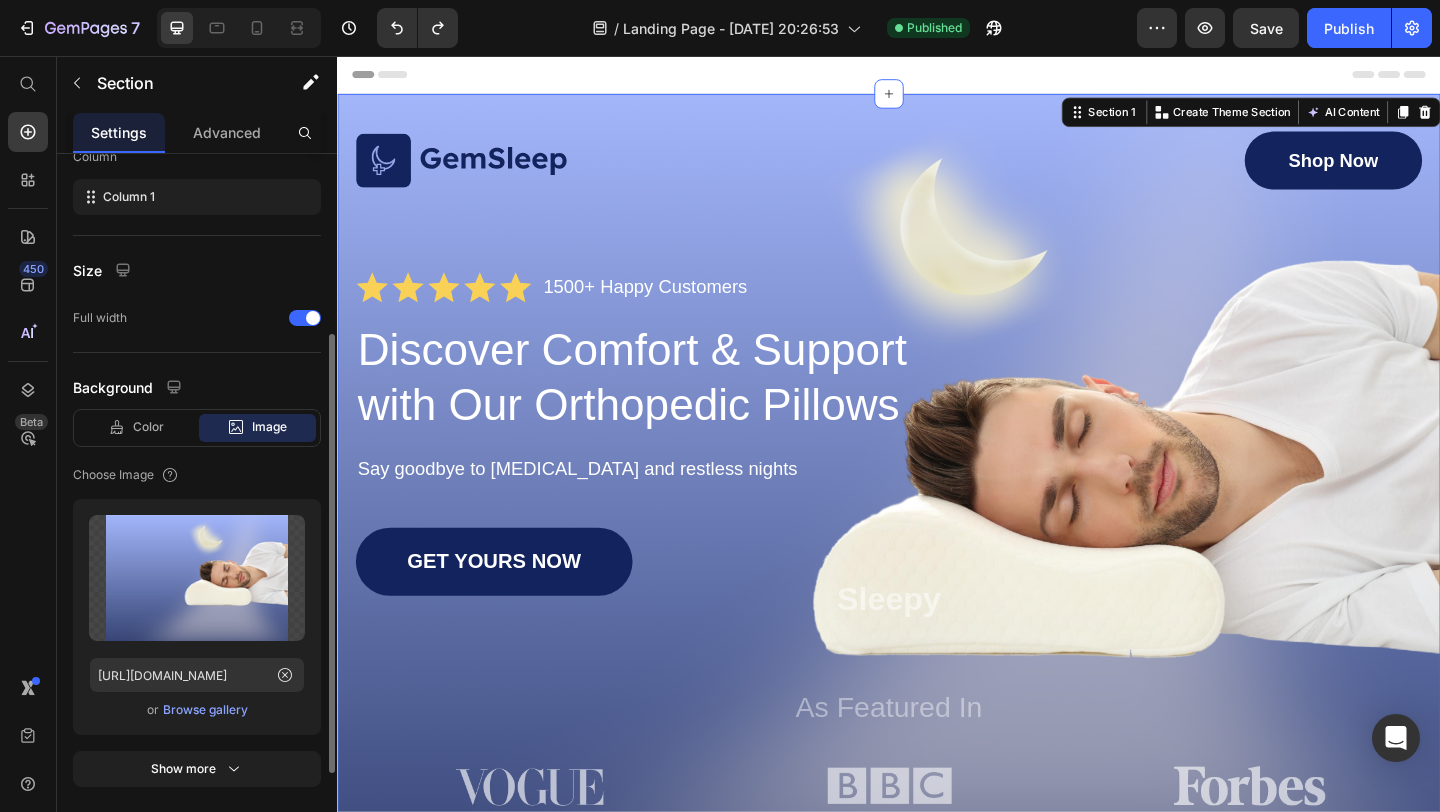 scroll, scrollTop: 351, scrollLeft: 0, axis: vertical 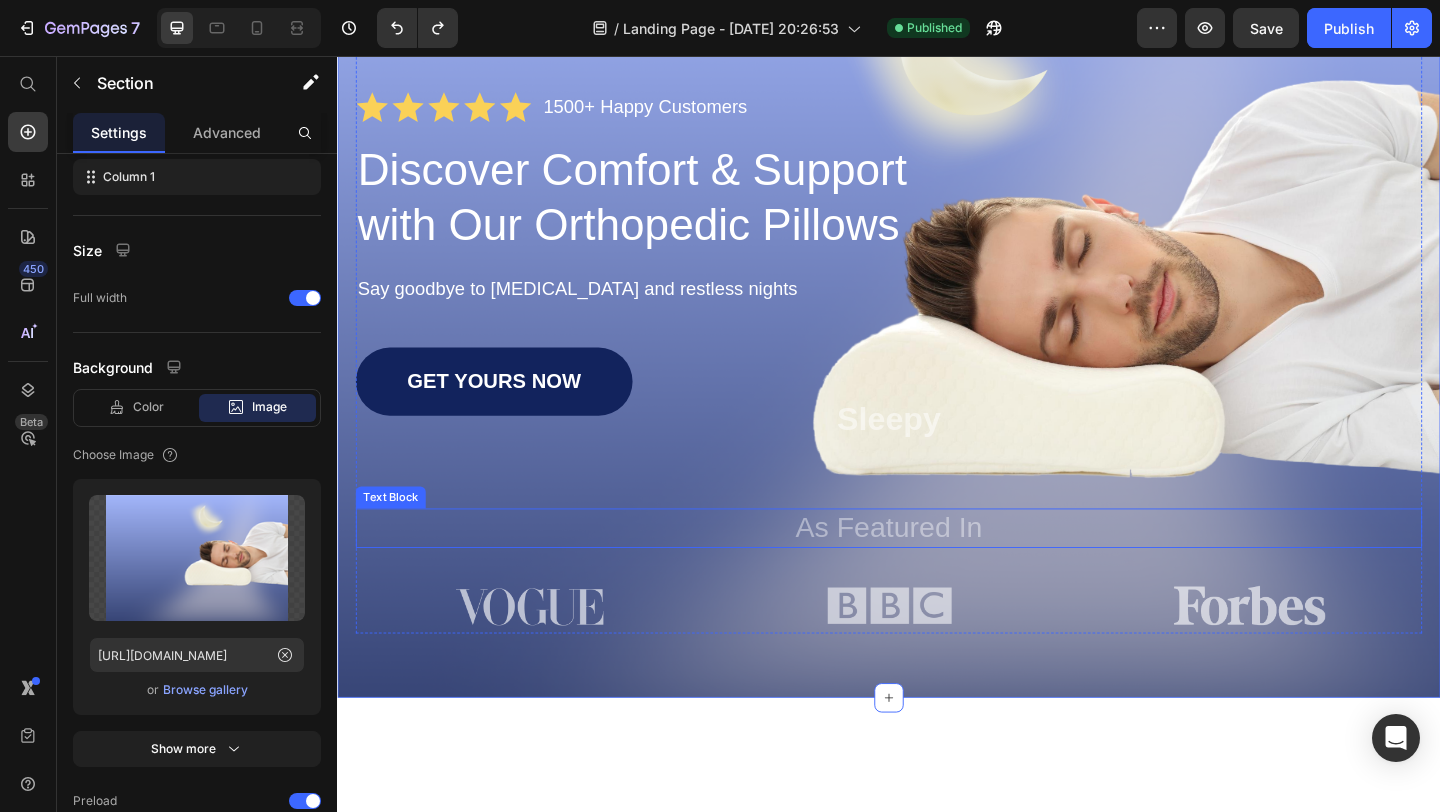 click on "As Featured In" at bounding box center (937, 569) 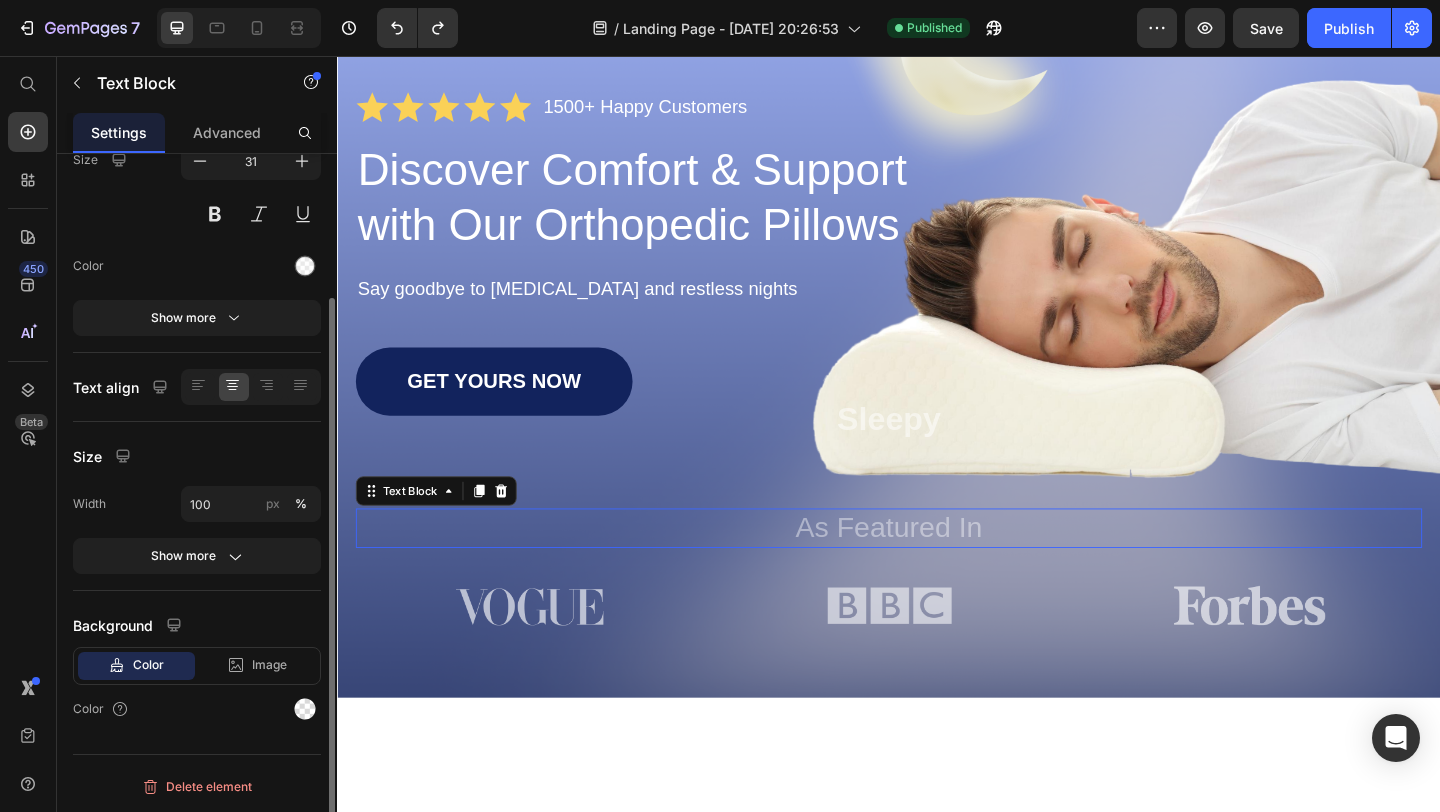 scroll, scrollTop: 0, scrollLeft: 0, axis: both 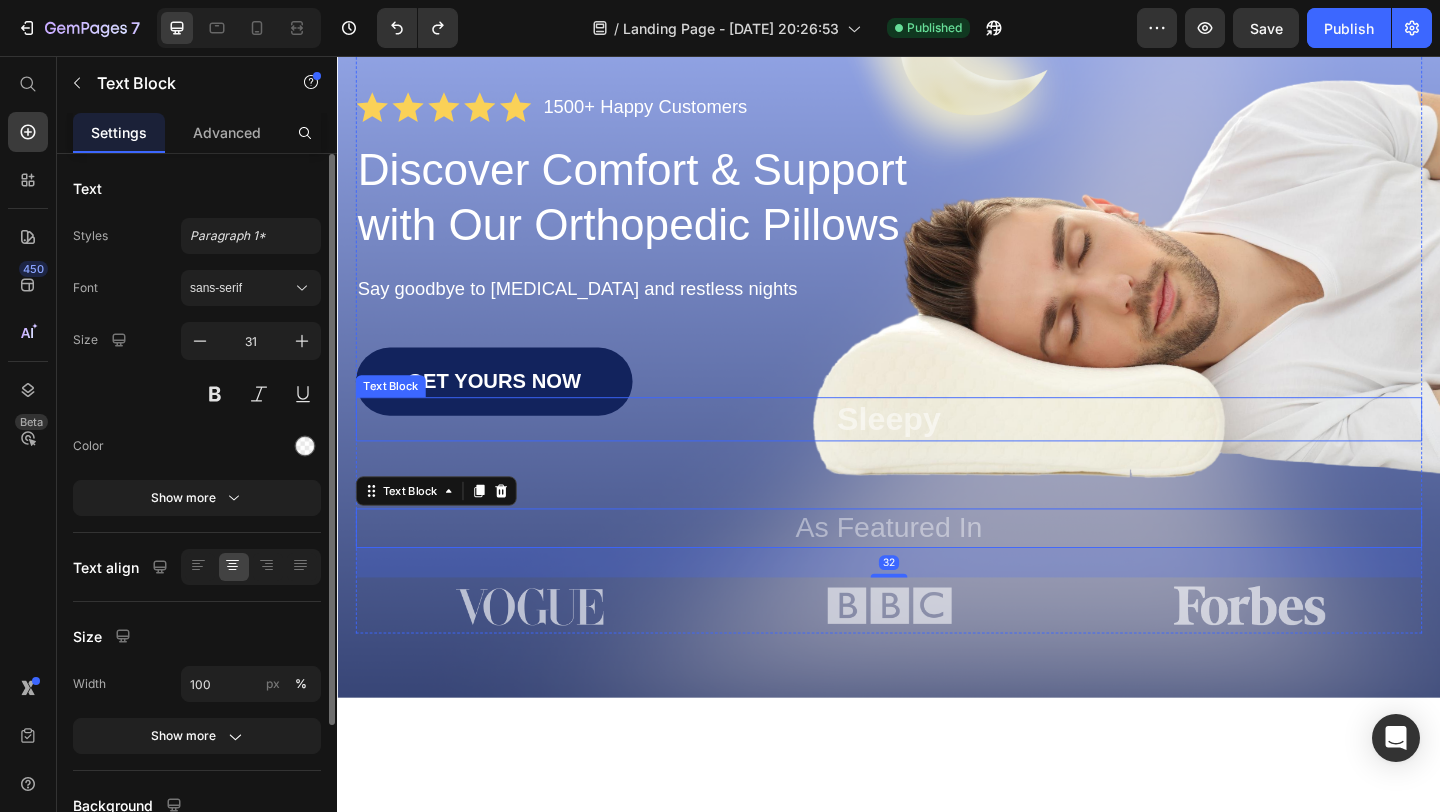 click on "Sleepy" at bounding box center [937, 451] 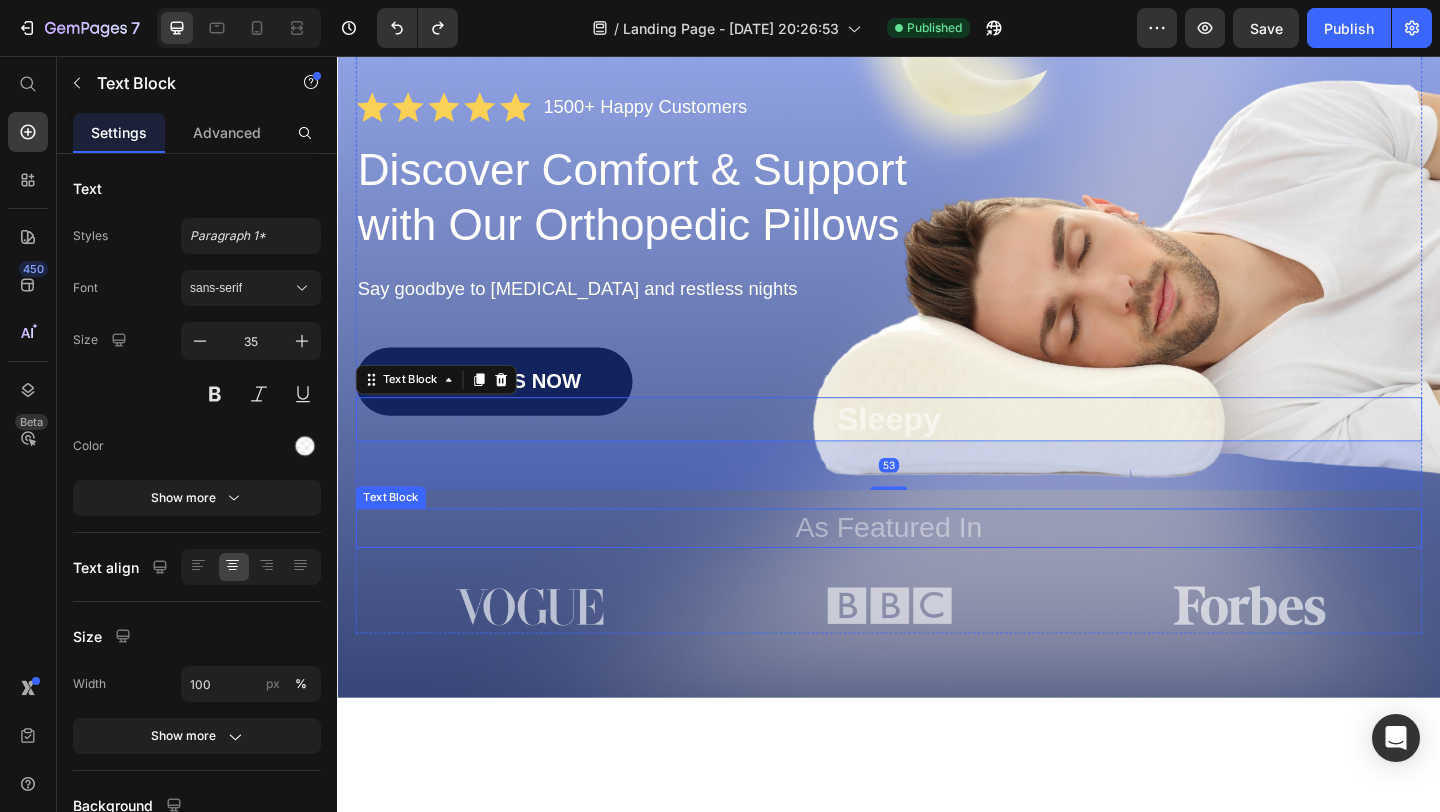 click on "As Featured In" at bounding box center [937, 569] 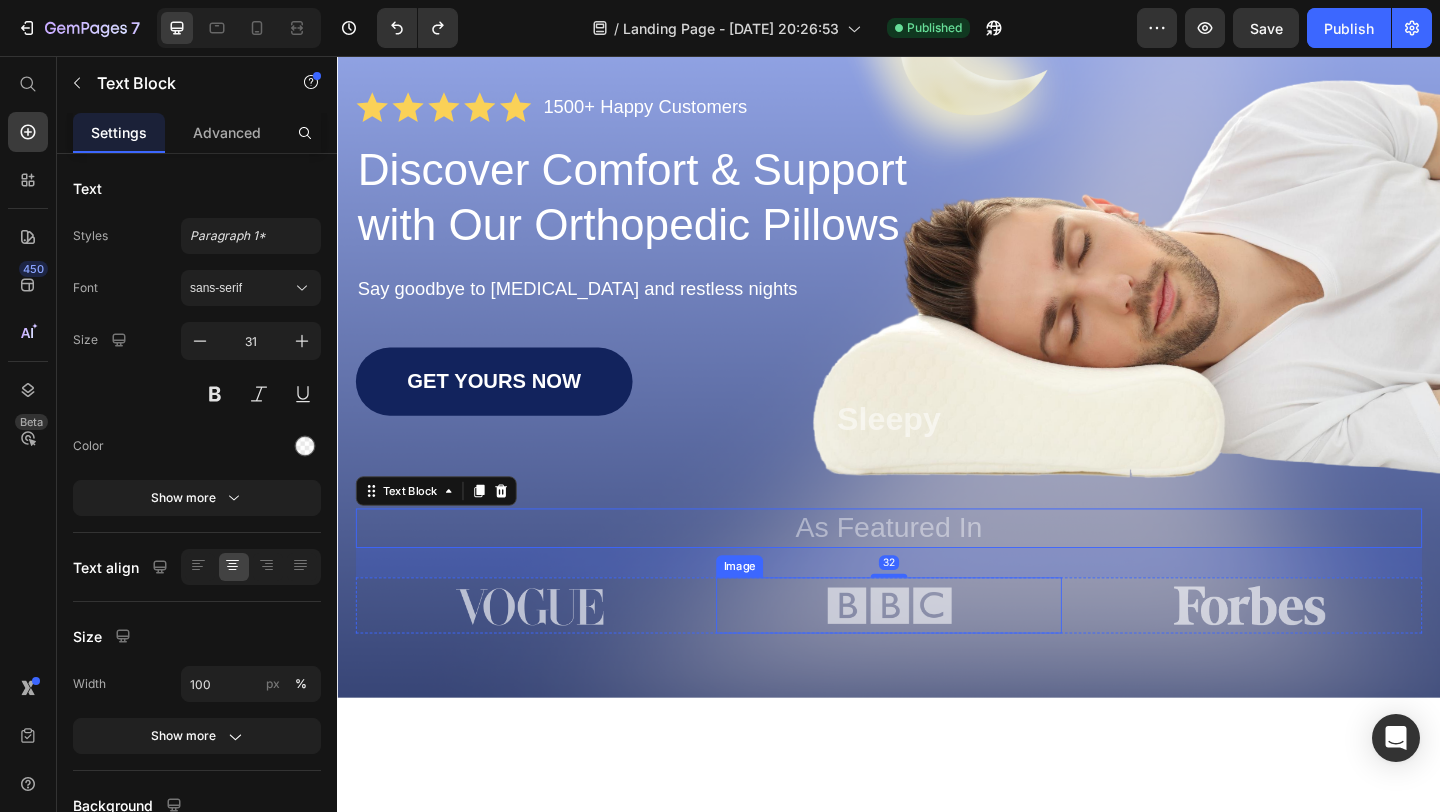 click at bounding box center [937, 654] 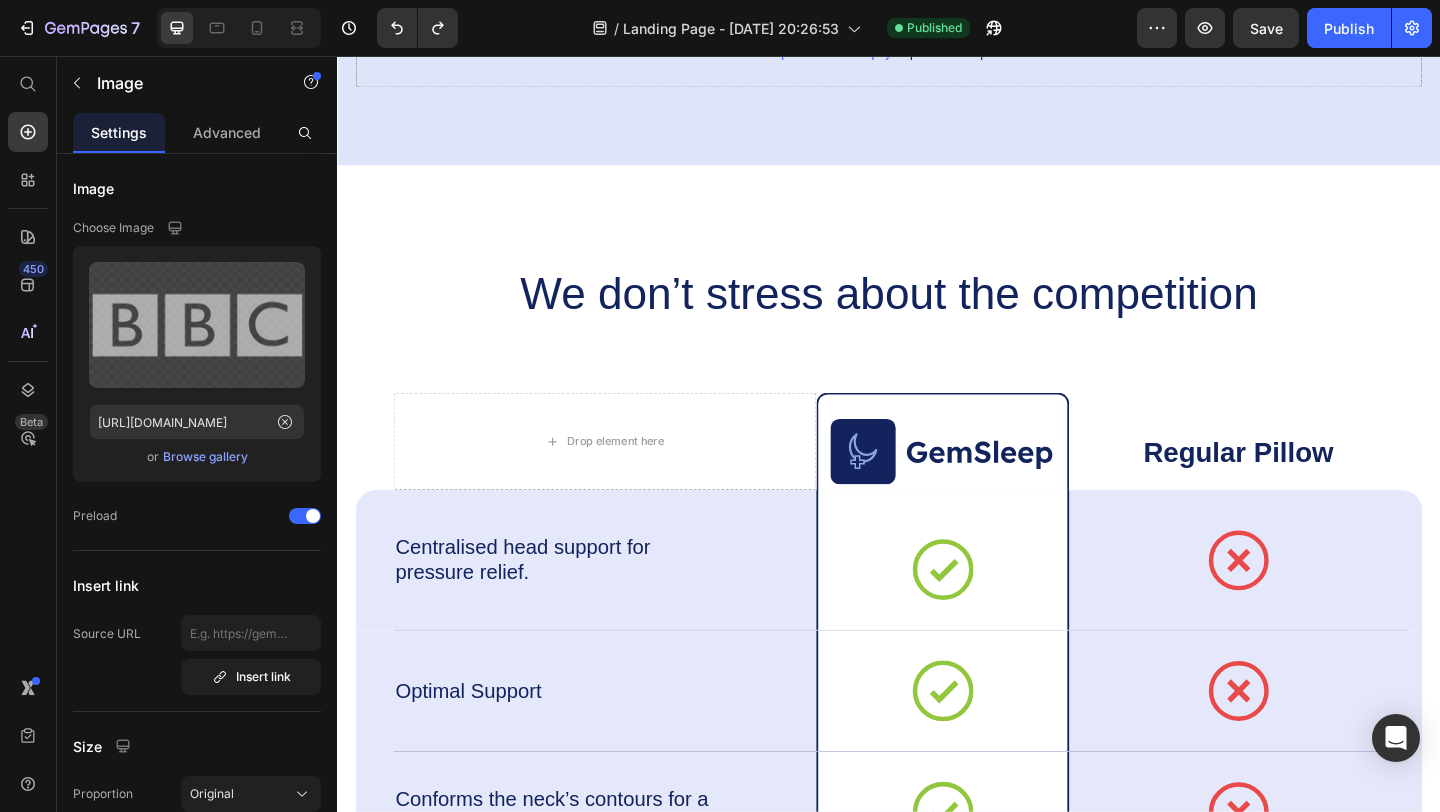 scroll, scrollTop: 4561, scrollLeft: 0, axis: vertical 